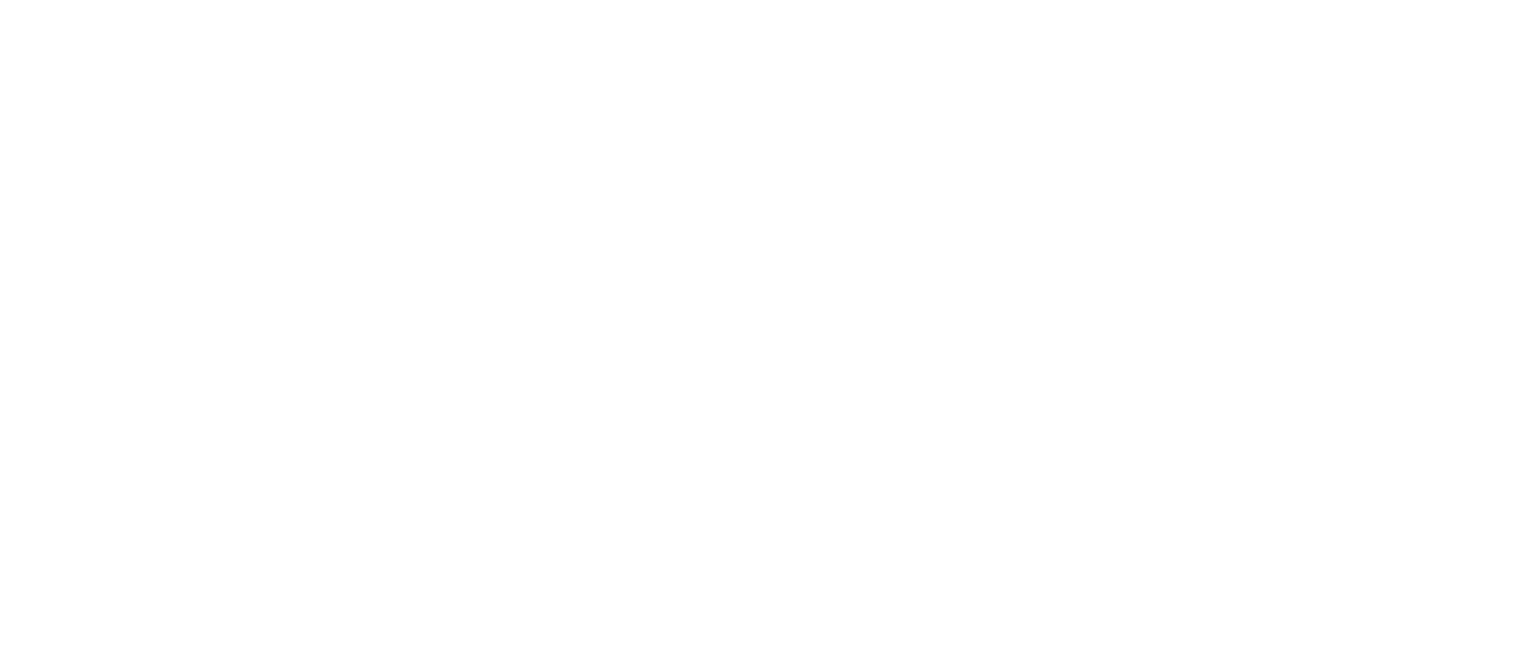 scroll, scrollTop: 0, scrollLeft: 0, axis: both 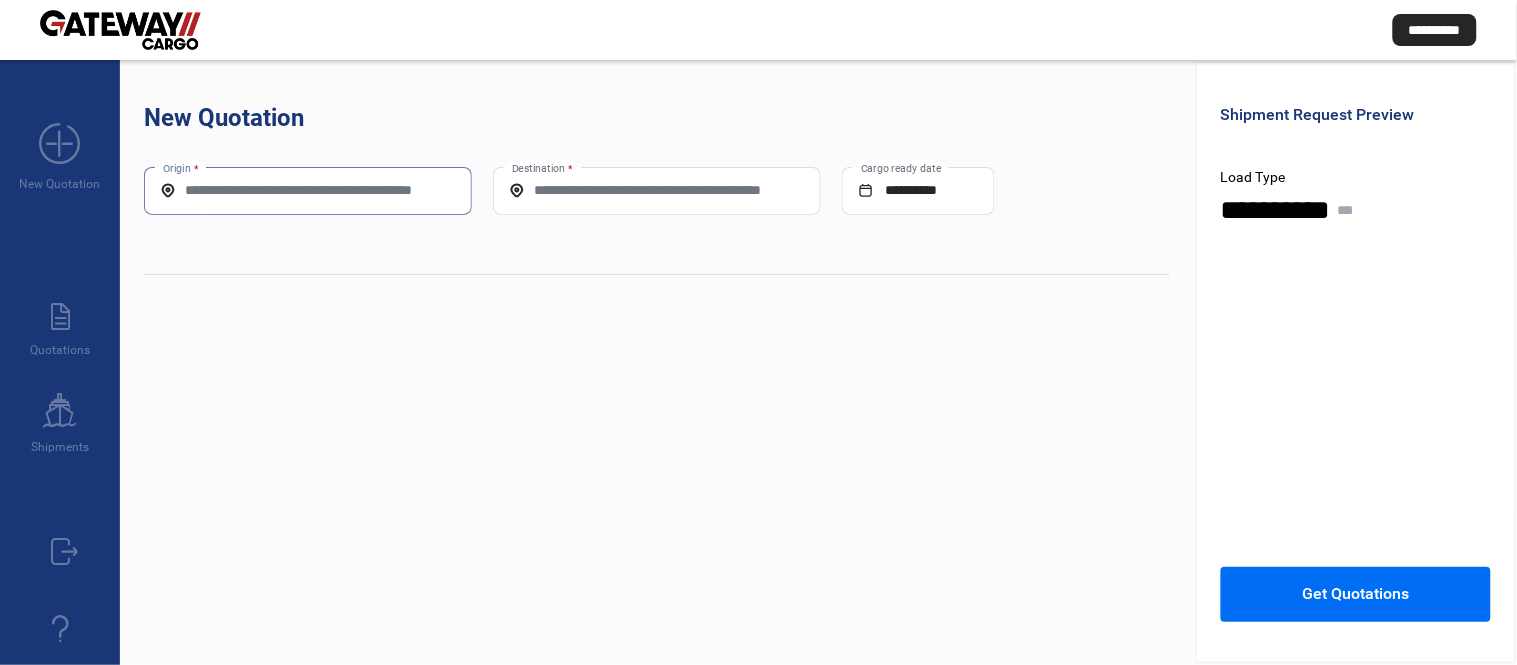 click on "Origin *" at bounding box center (308, 190) 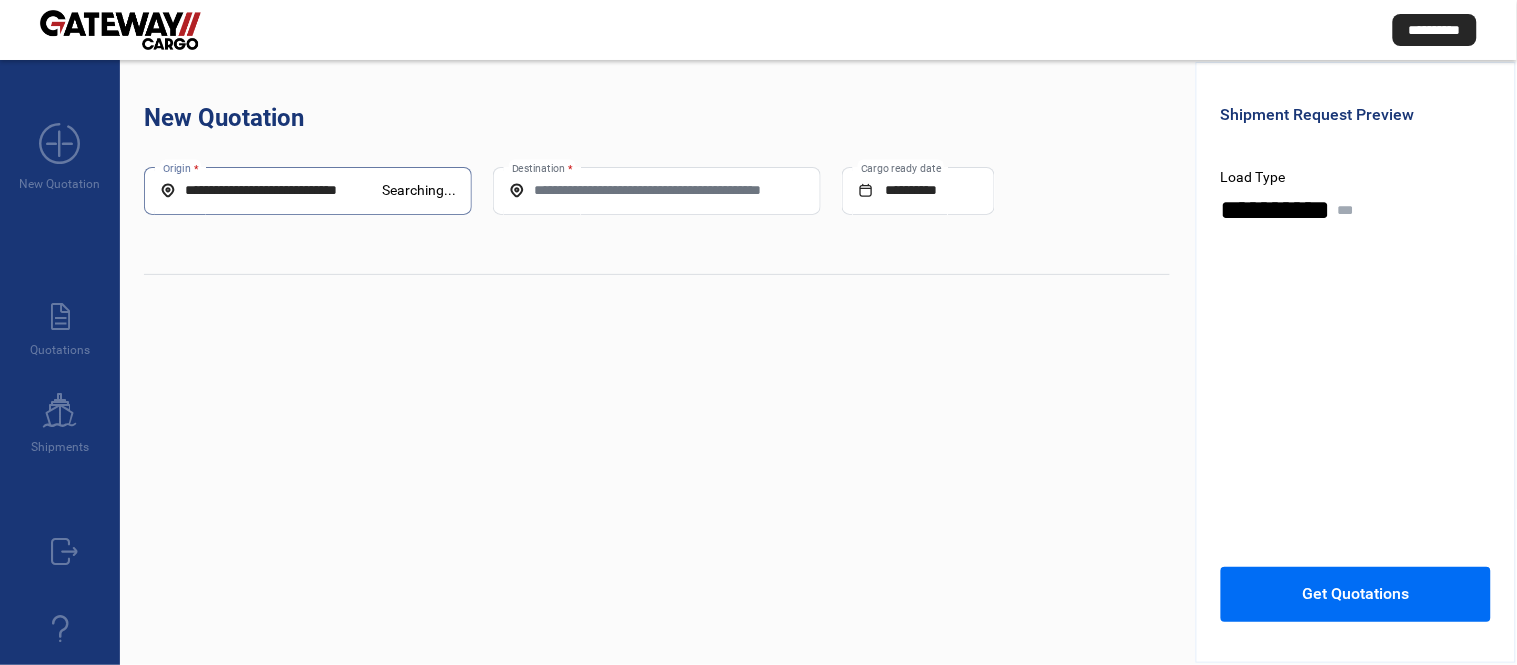 click on "**********" at bounding box center (271, 190) 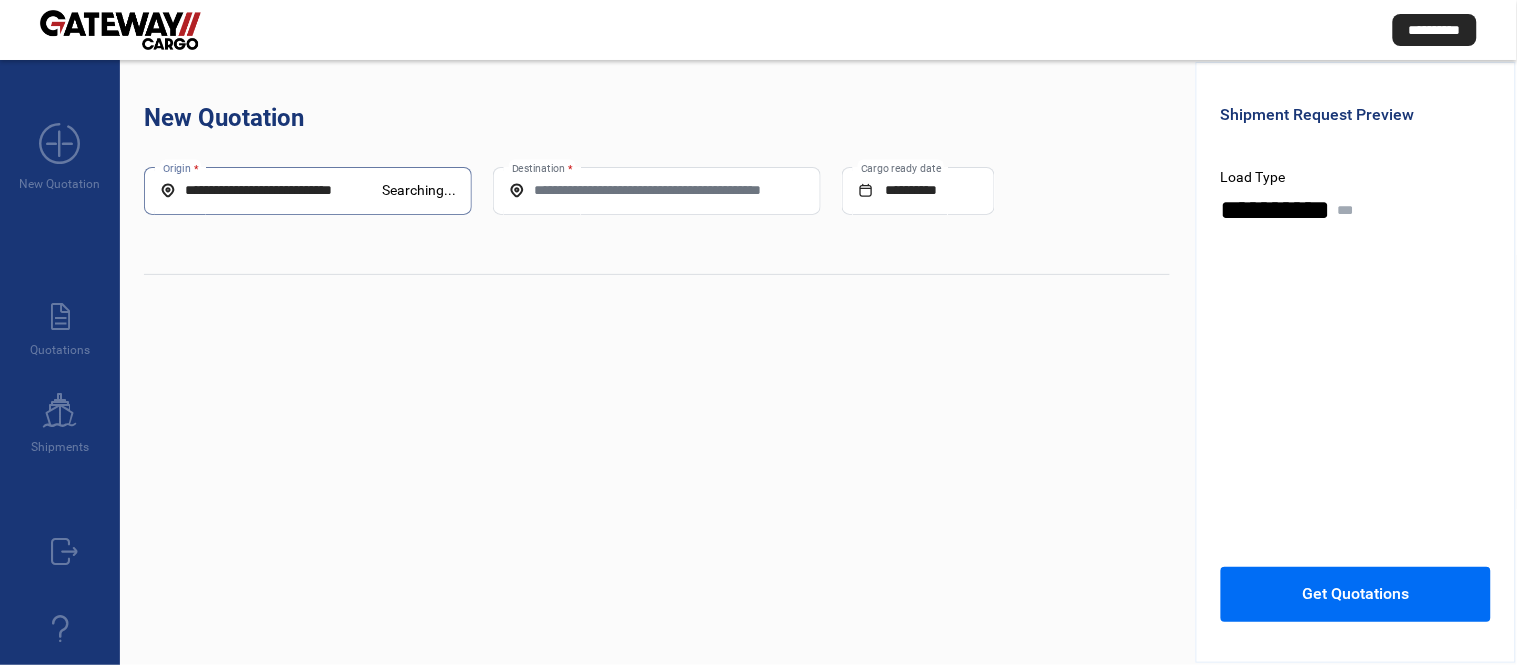 click on "**********" at bounding box center (271, 190) 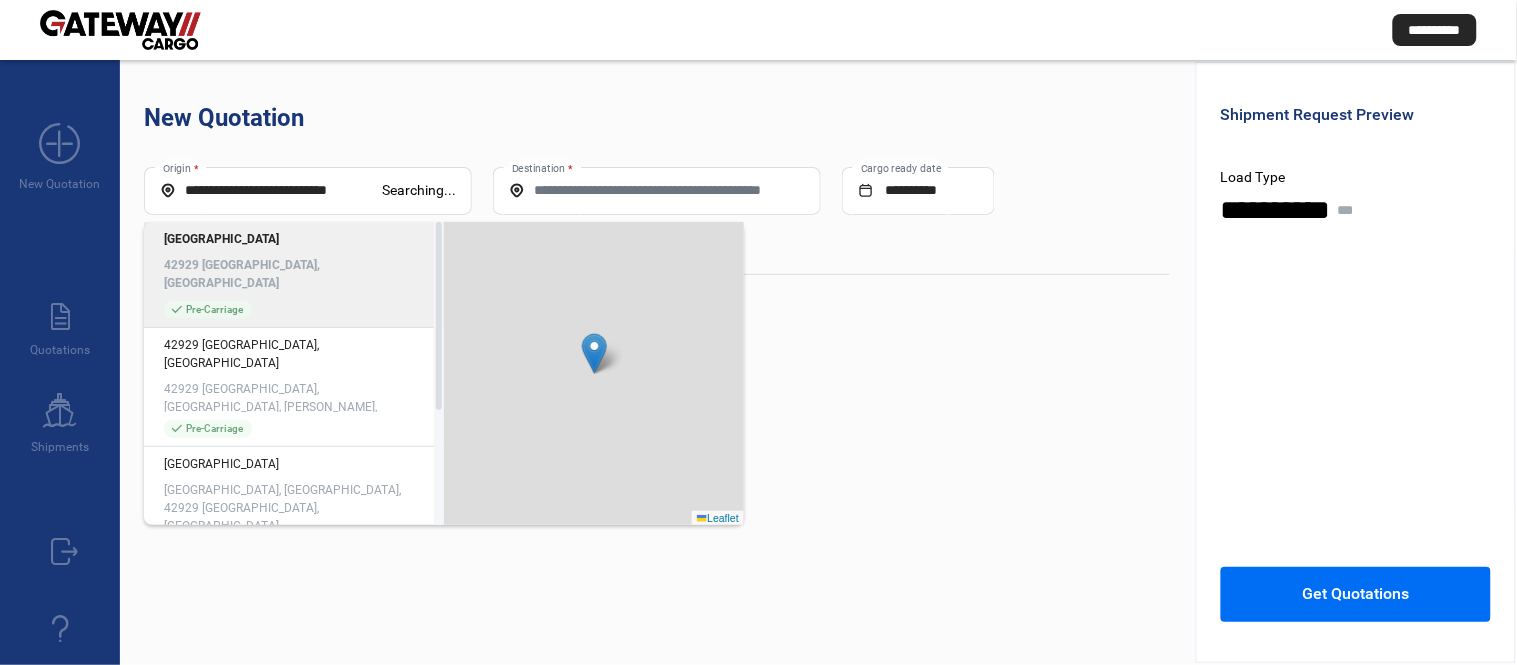 click on "42929 [GEOGRAPHIC_DATA], [GEOGRAPHIC_DATA]" 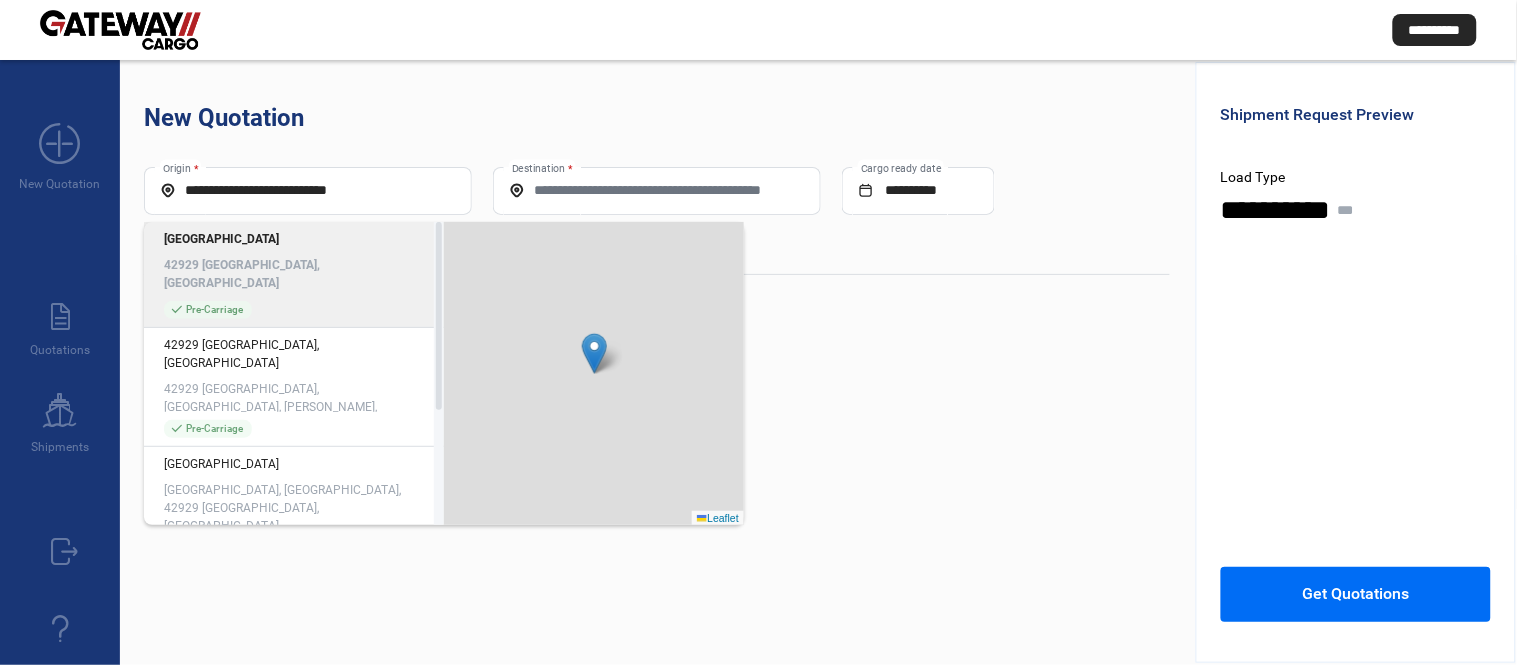 type on "**********" 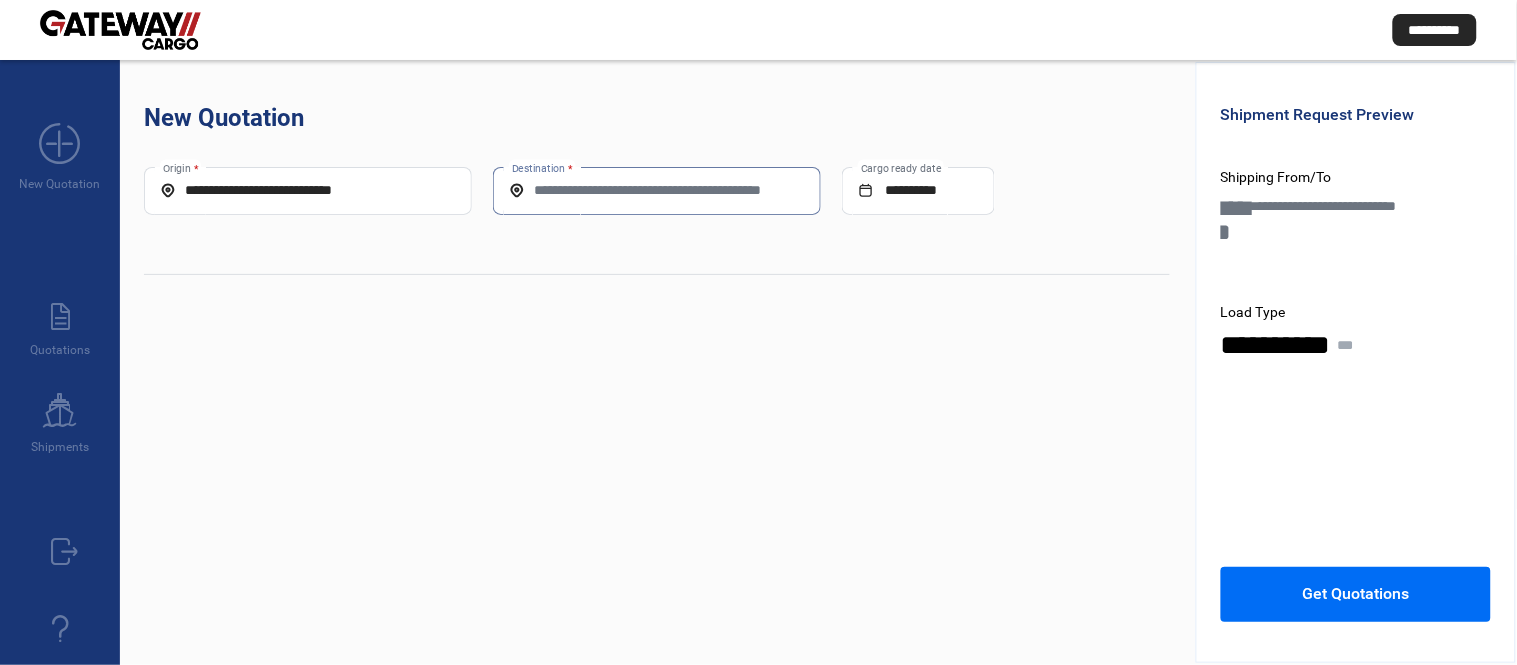 click on "Destination *" at bounding box center [657, 190] 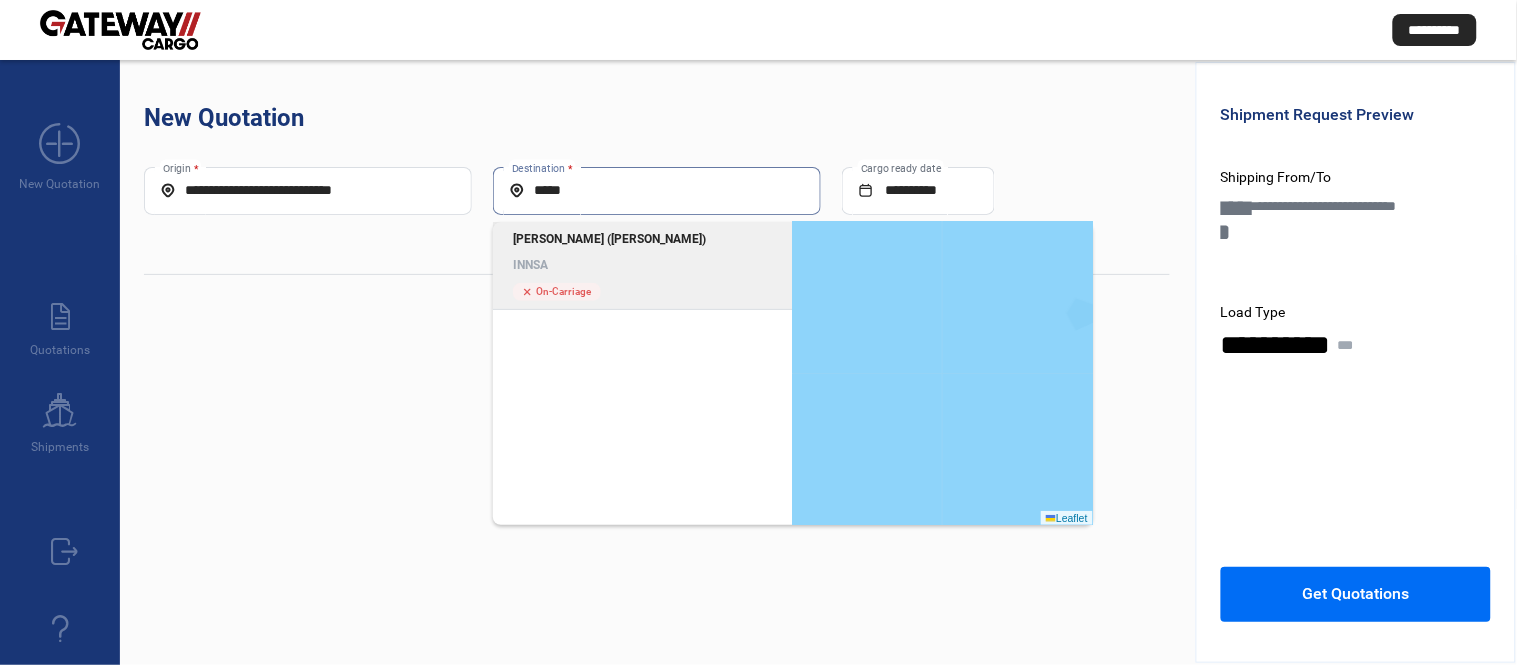 click on "[PERSON_NAME] ([PERSON_NAME])" 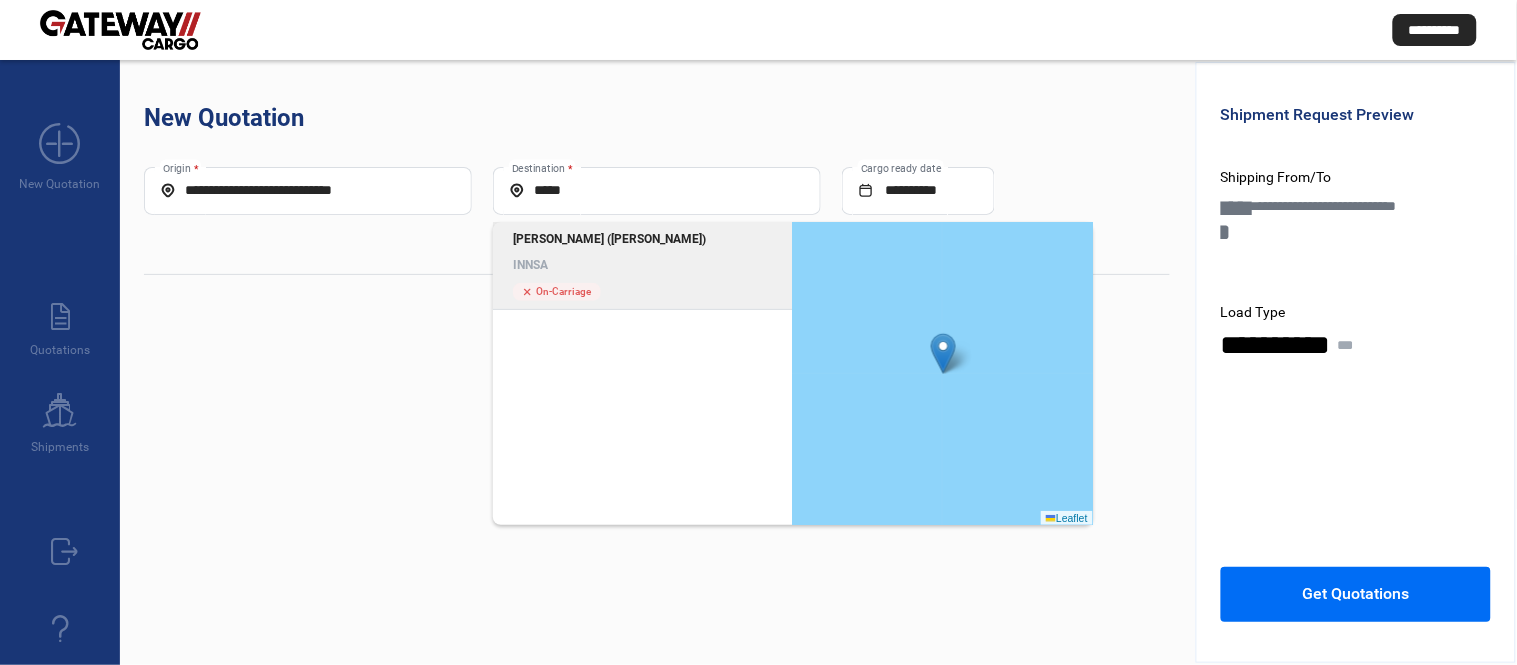 type on "*****" 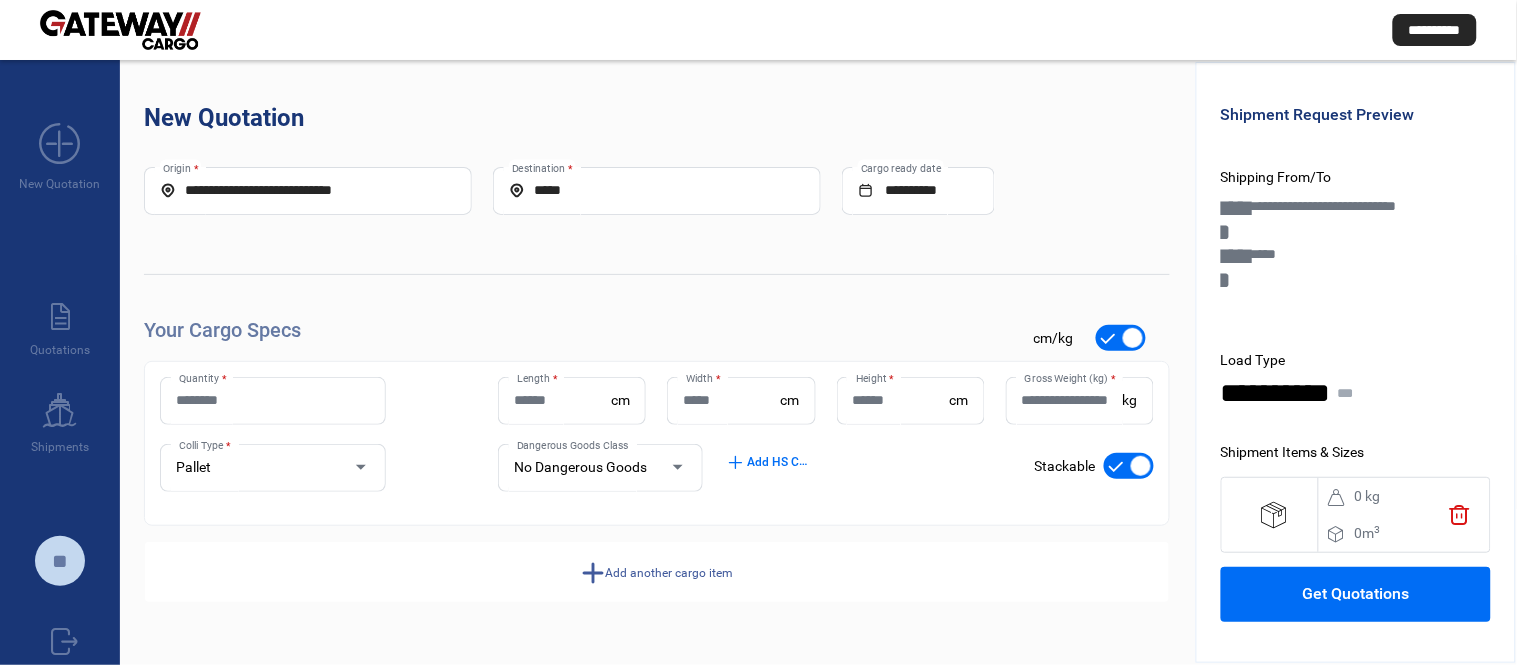 click on "Quantity *" at bounding box center [273, 400] 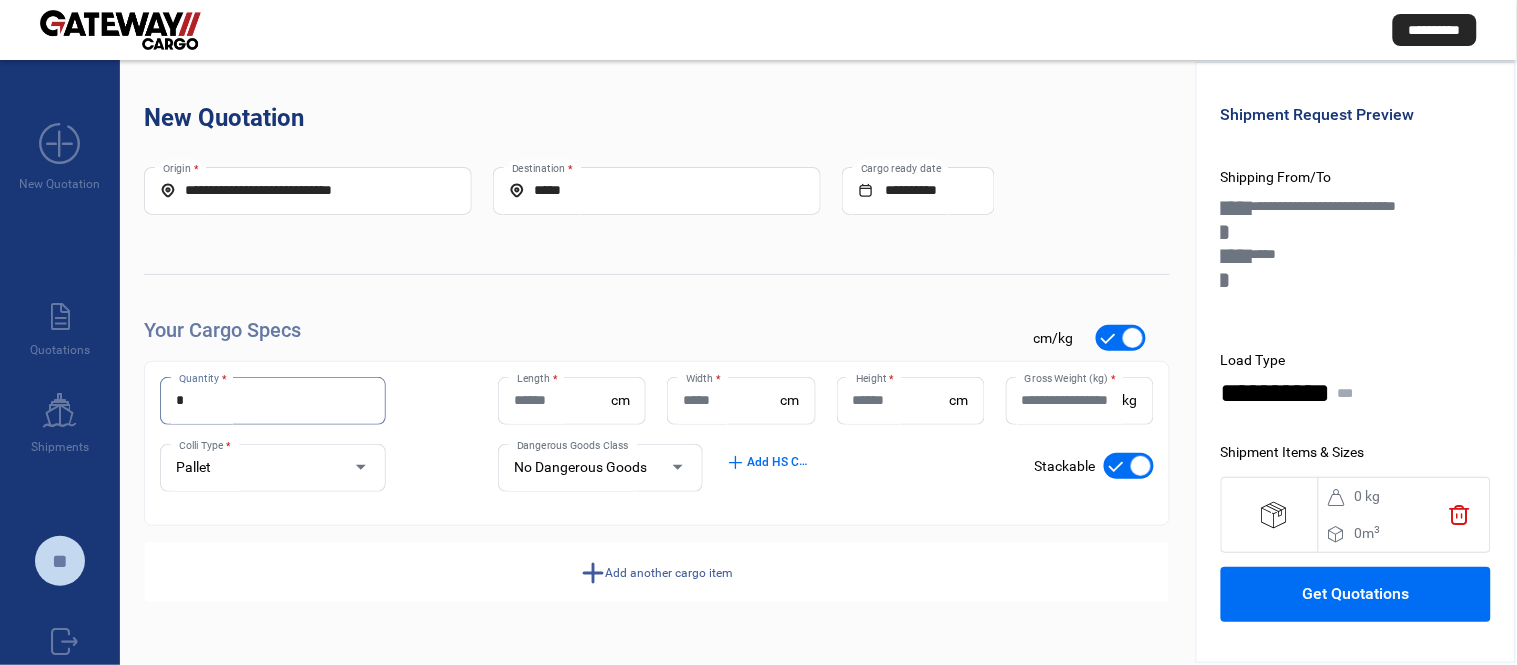 type on "*" 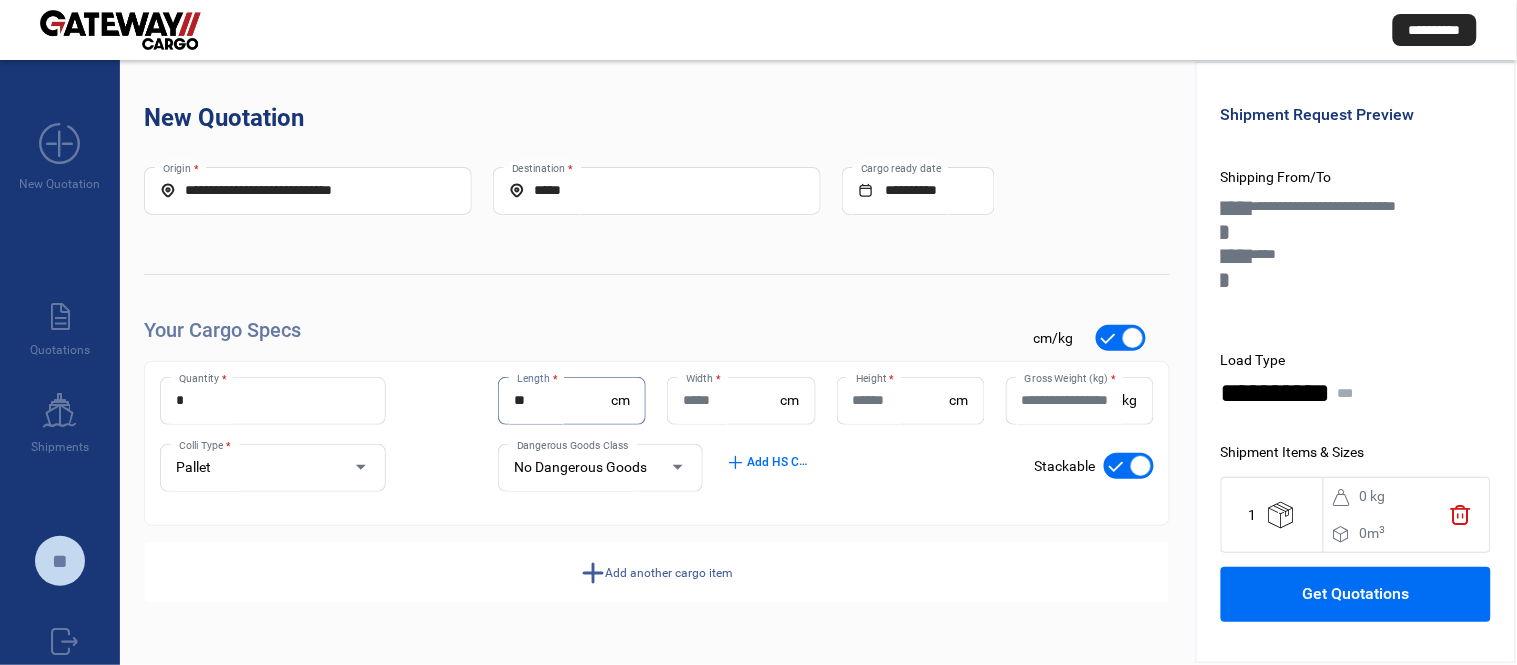 type on "**" 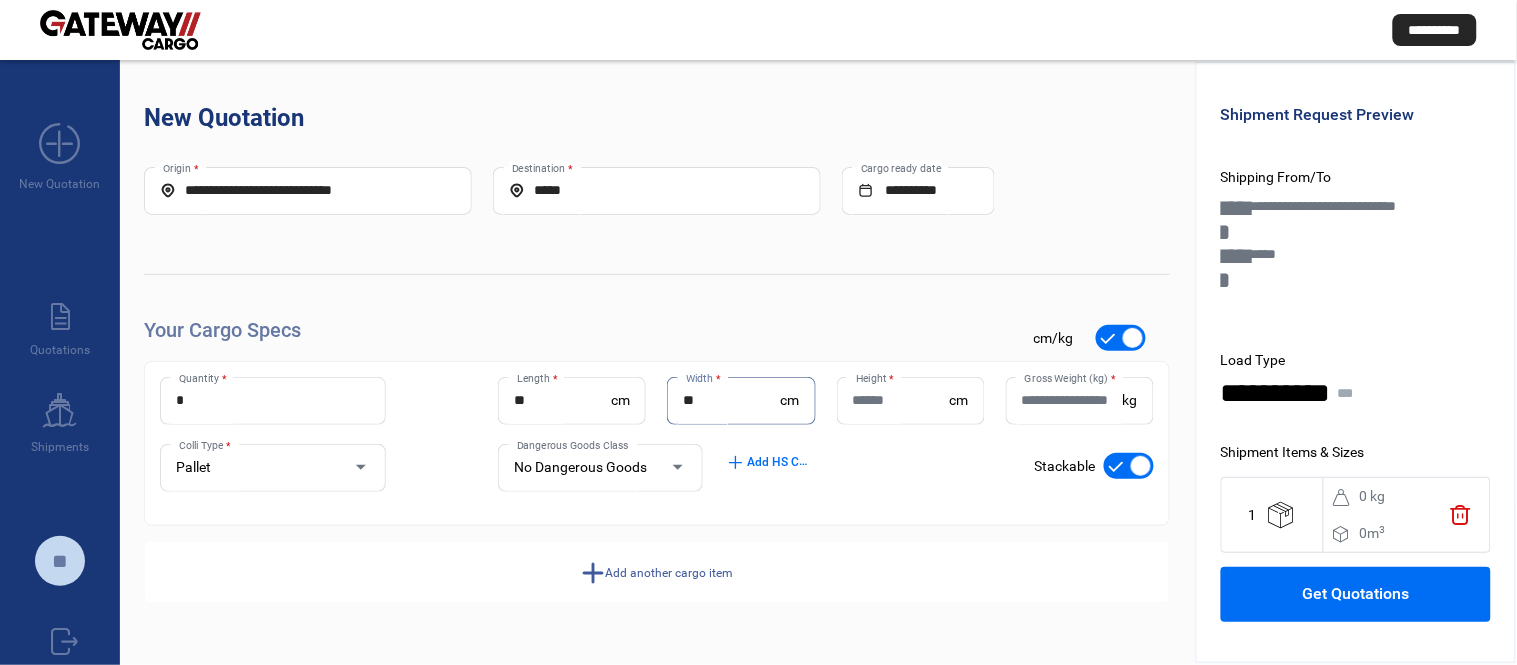 type on "**" 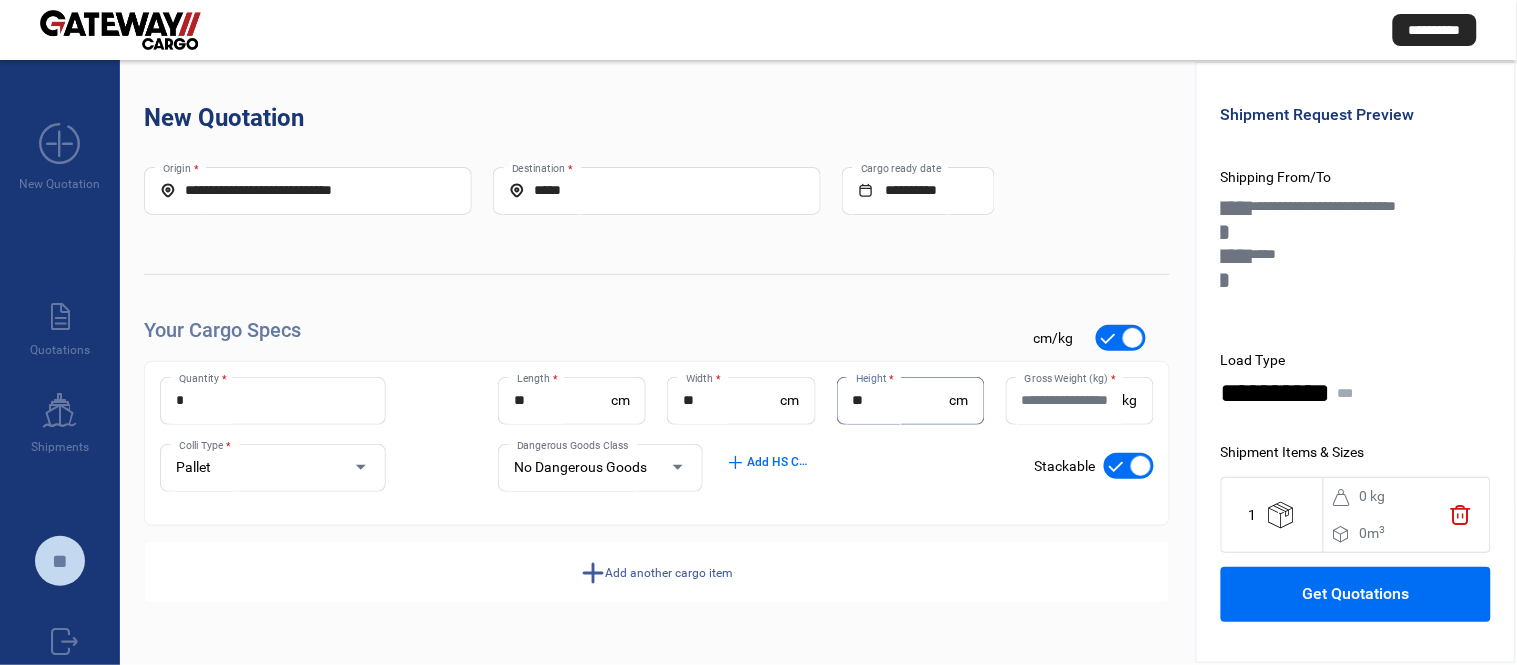 type on "**" 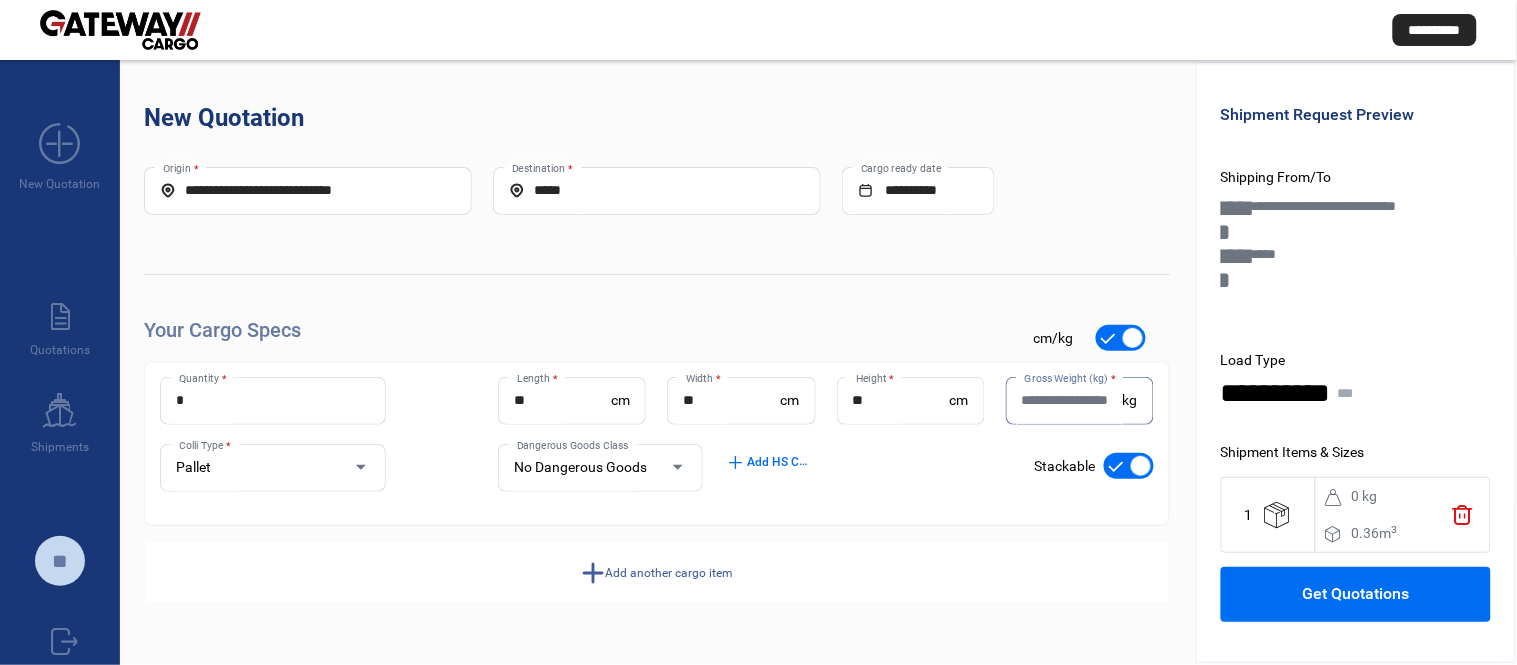 paste on "***" 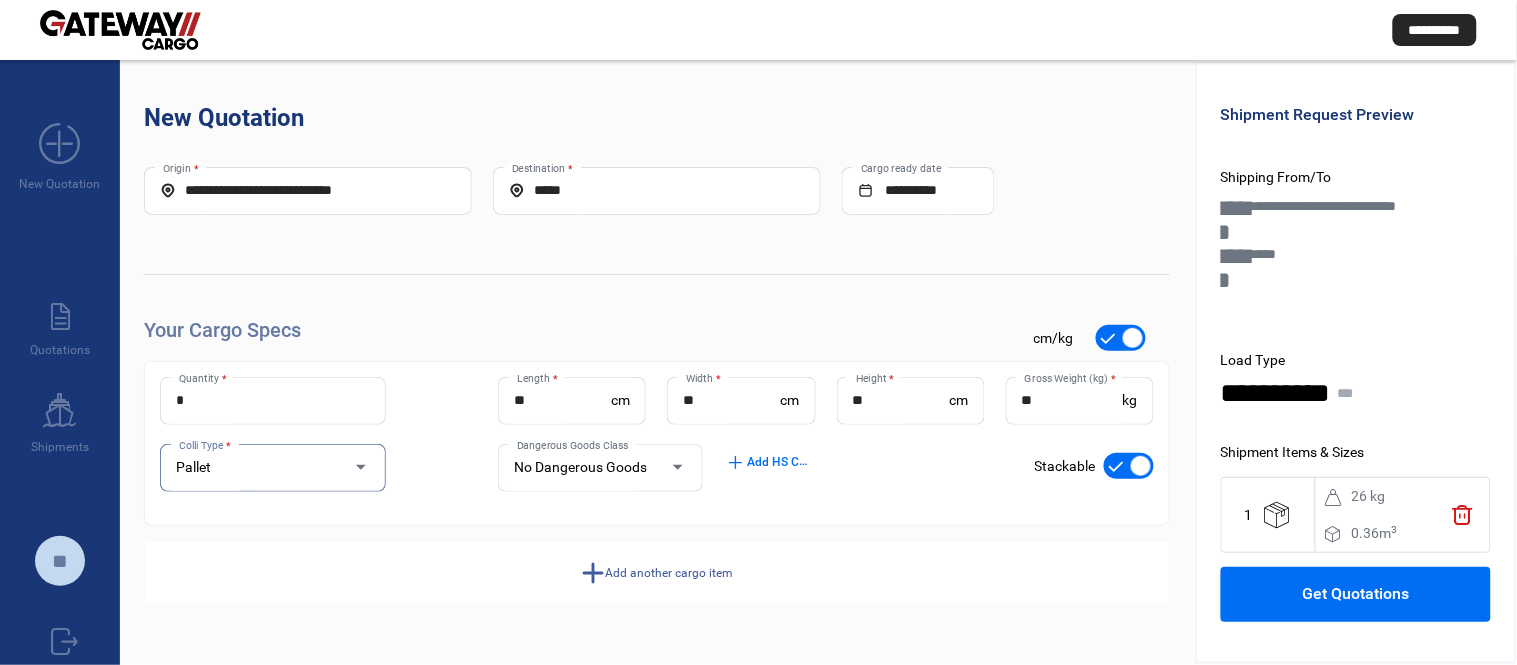 click on "** Gross Weight (kg)  *" 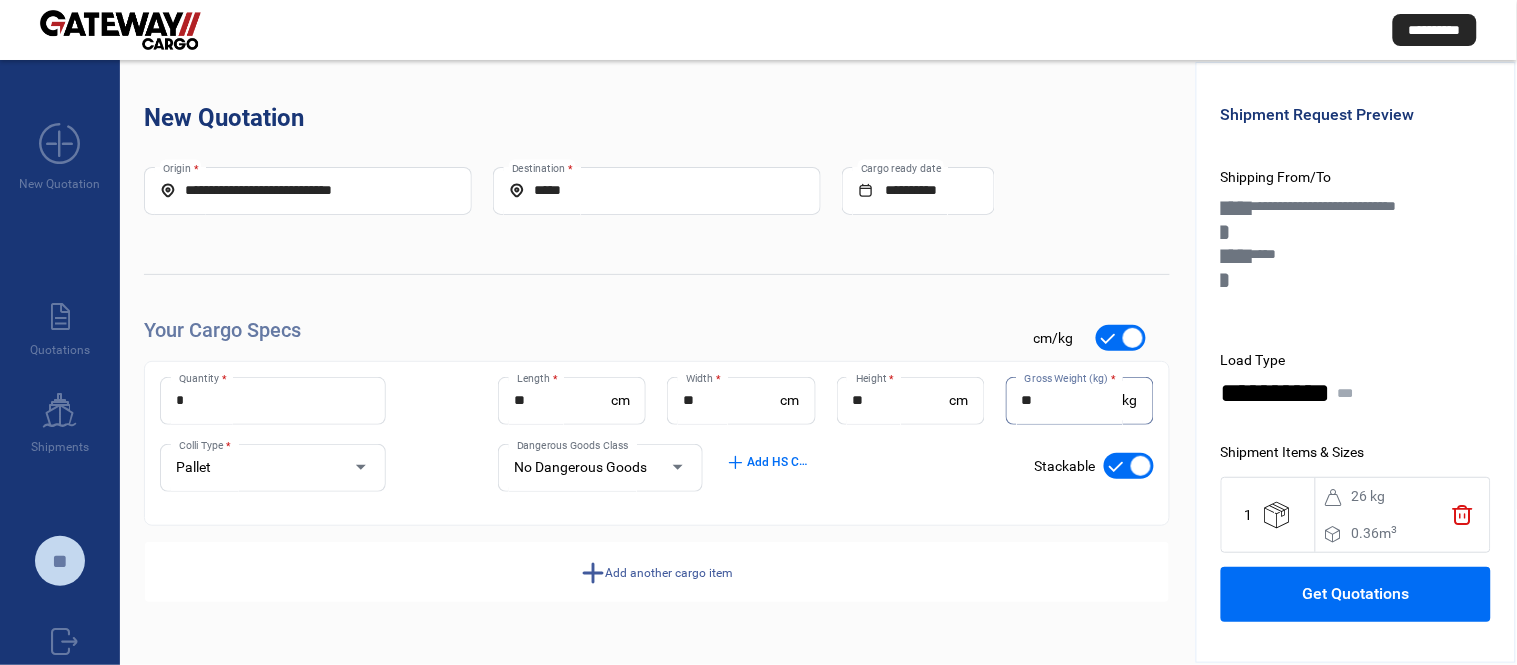 click on "**" at bounding box center [1072, 400] 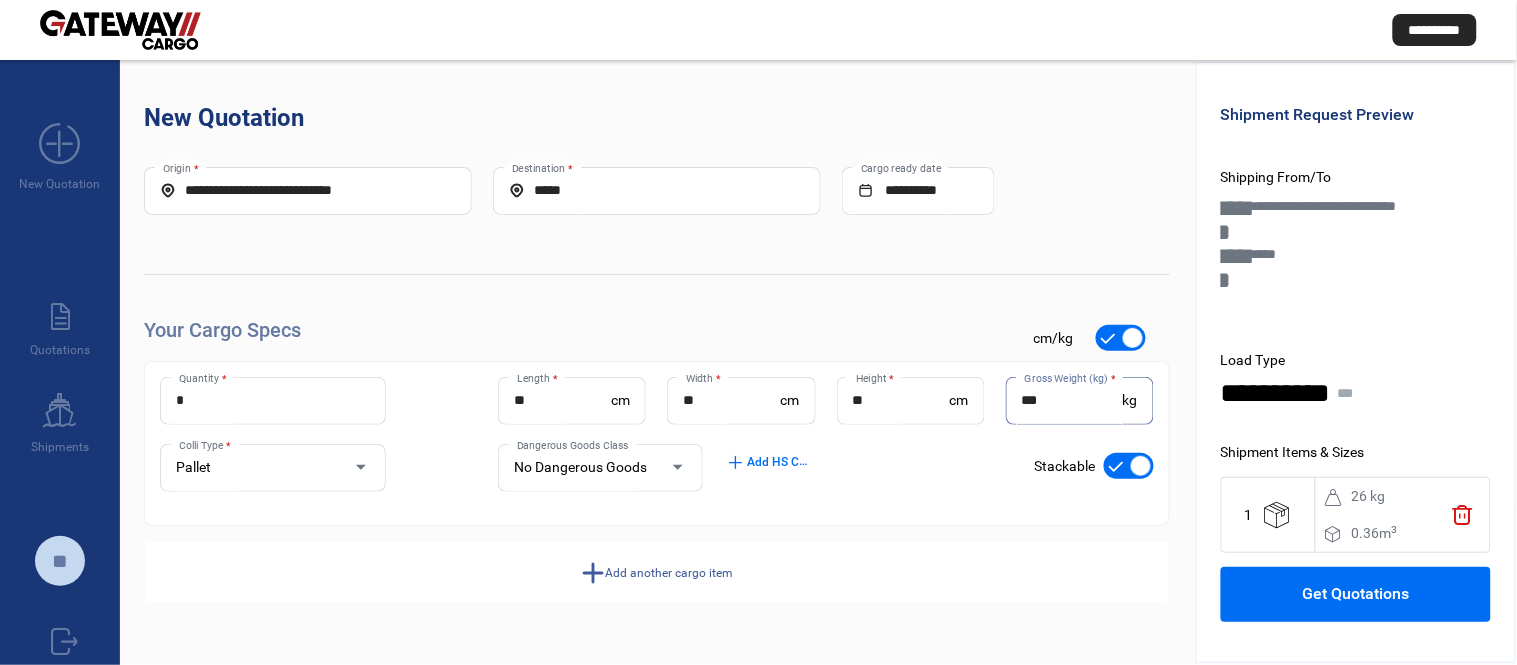 type on "***" 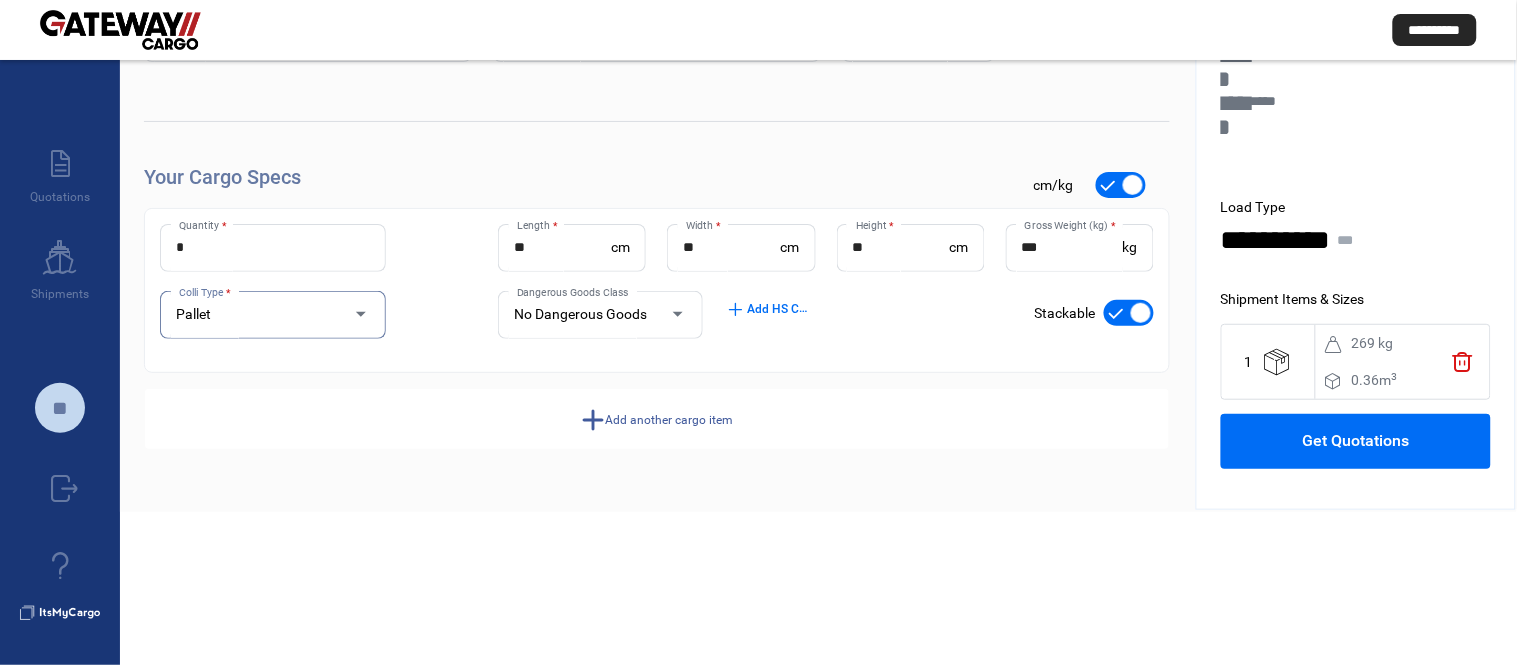 click on "Add another cargo item" 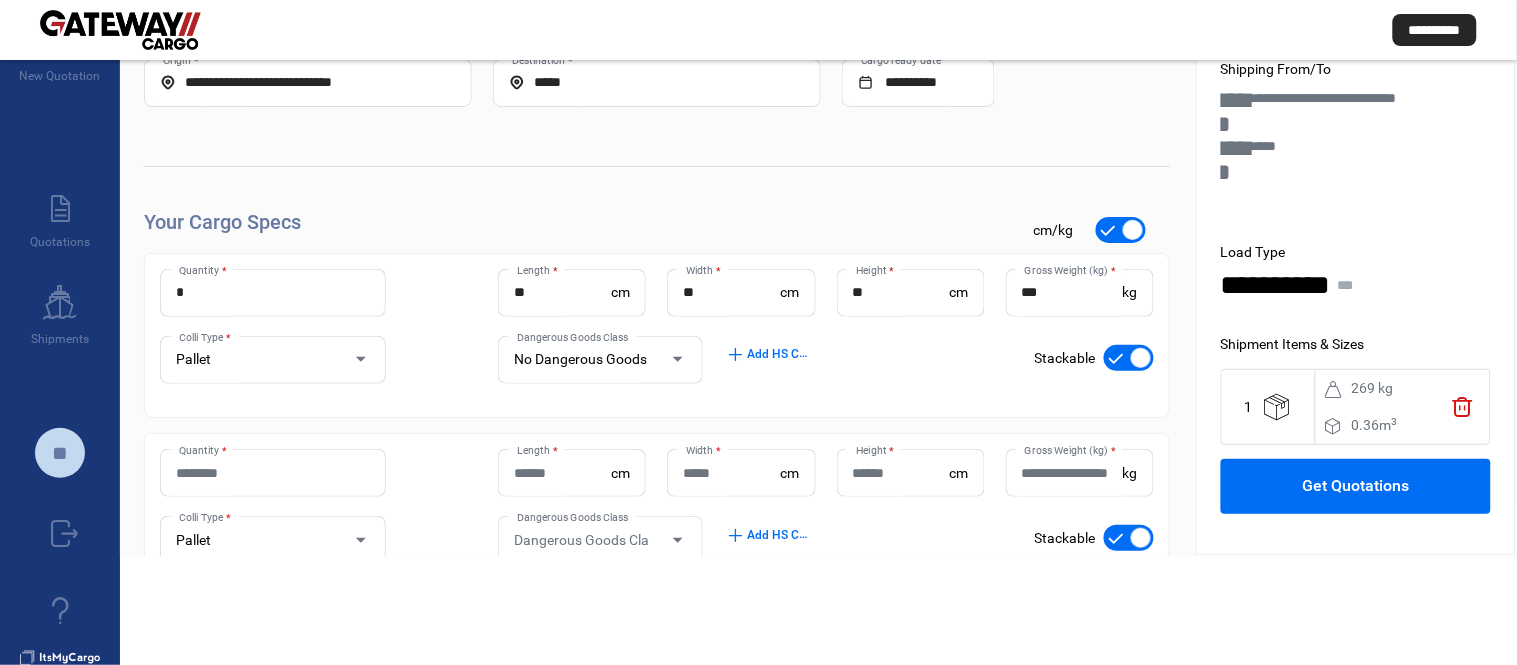 scroll, scrollTop: 42, scrollLeft: 0, axis: vertical 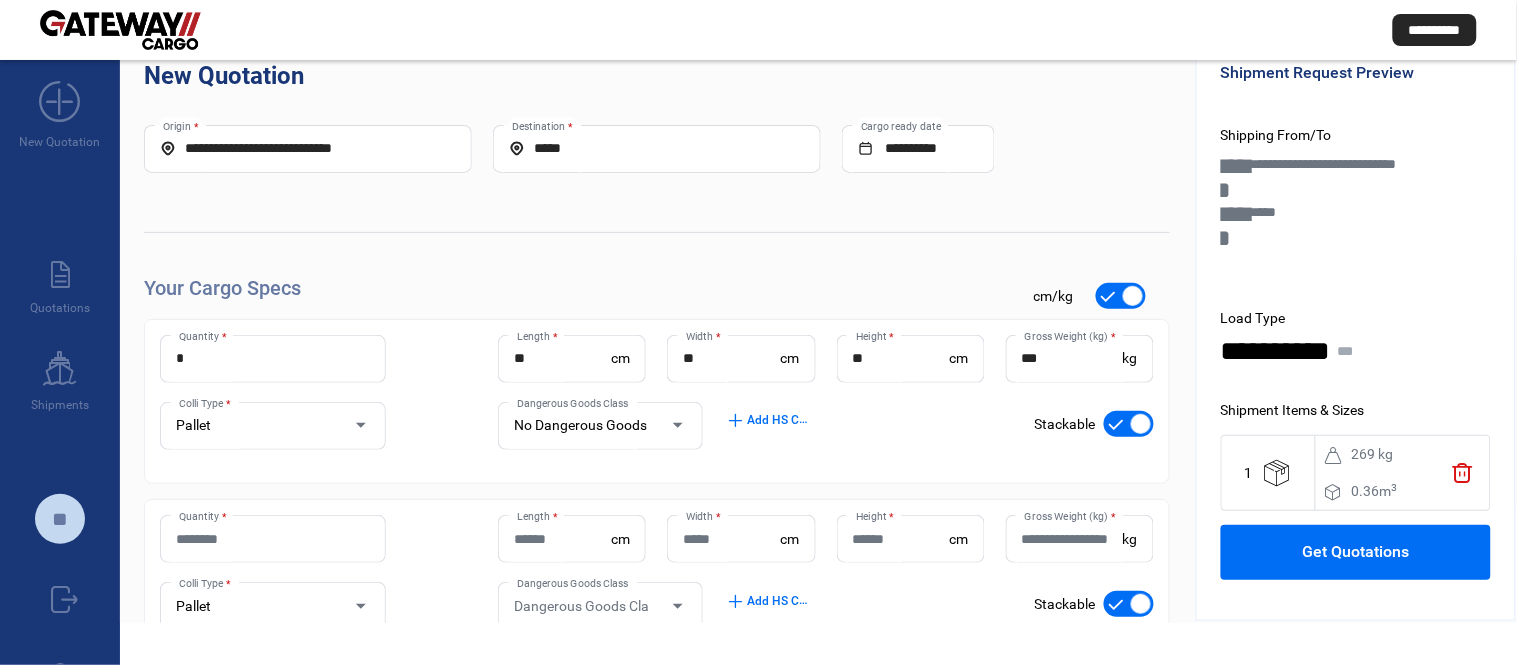 click on "Pallet Colli Type *" 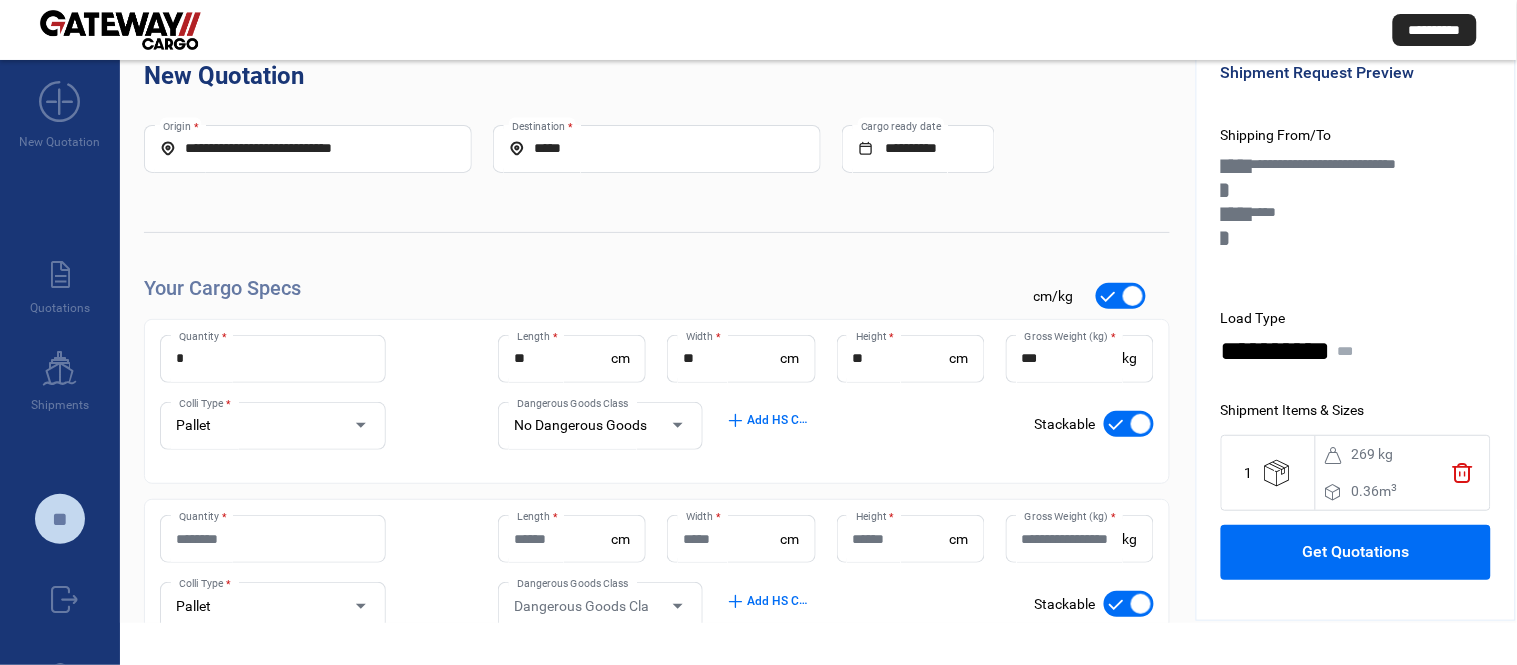 click on "Quantity *" 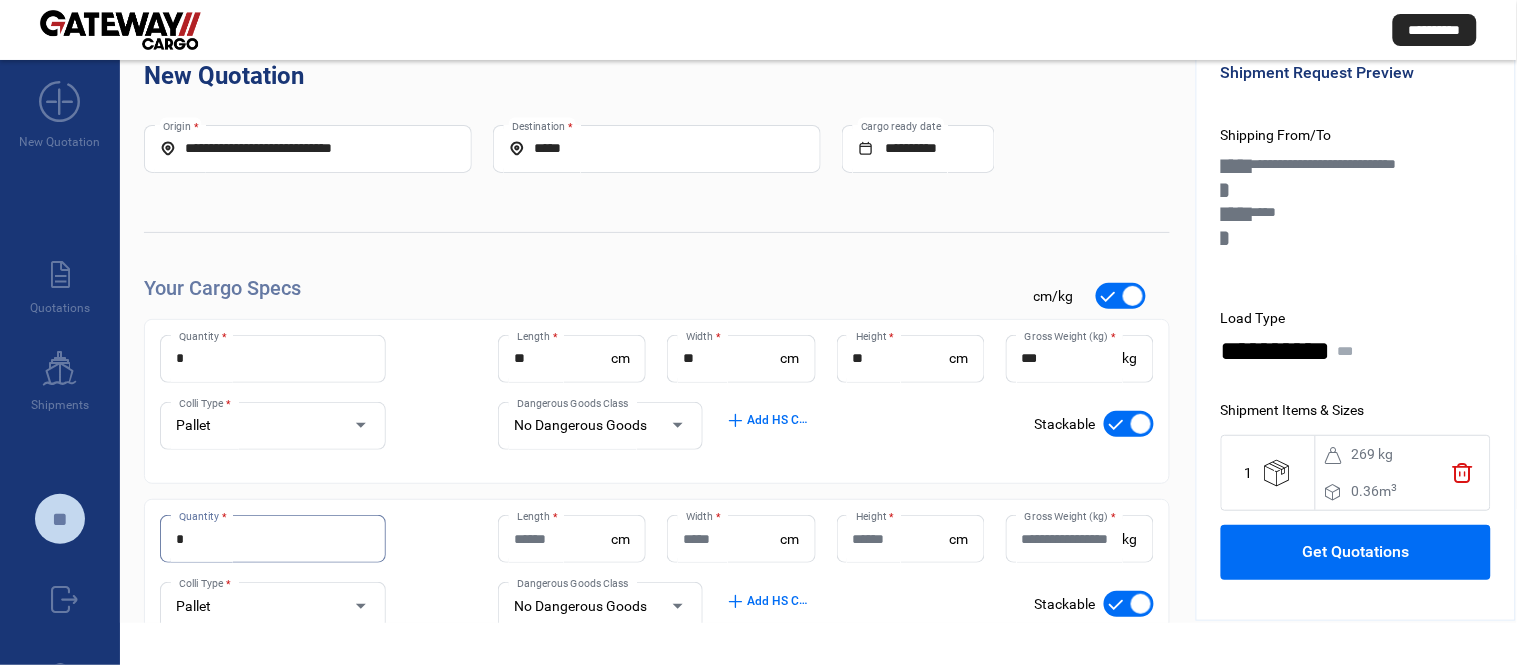 type on "*" 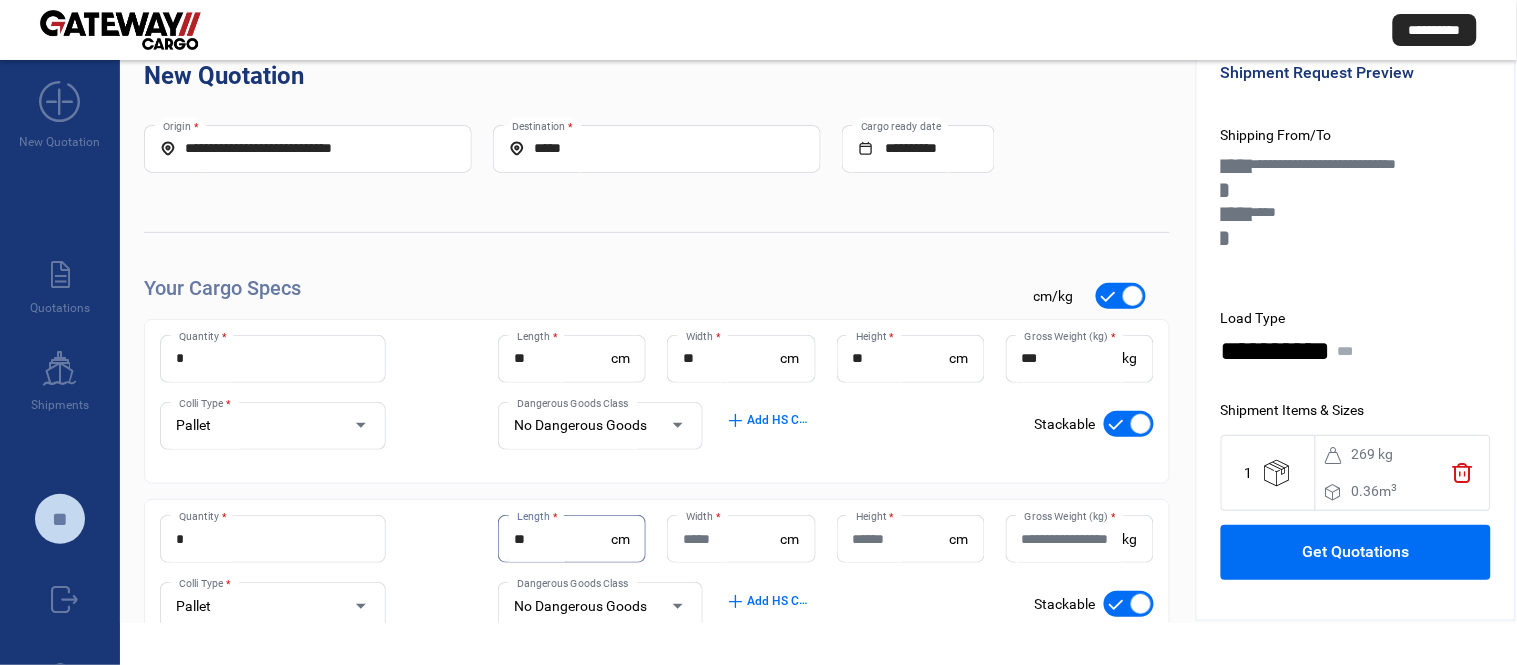 type on "**" 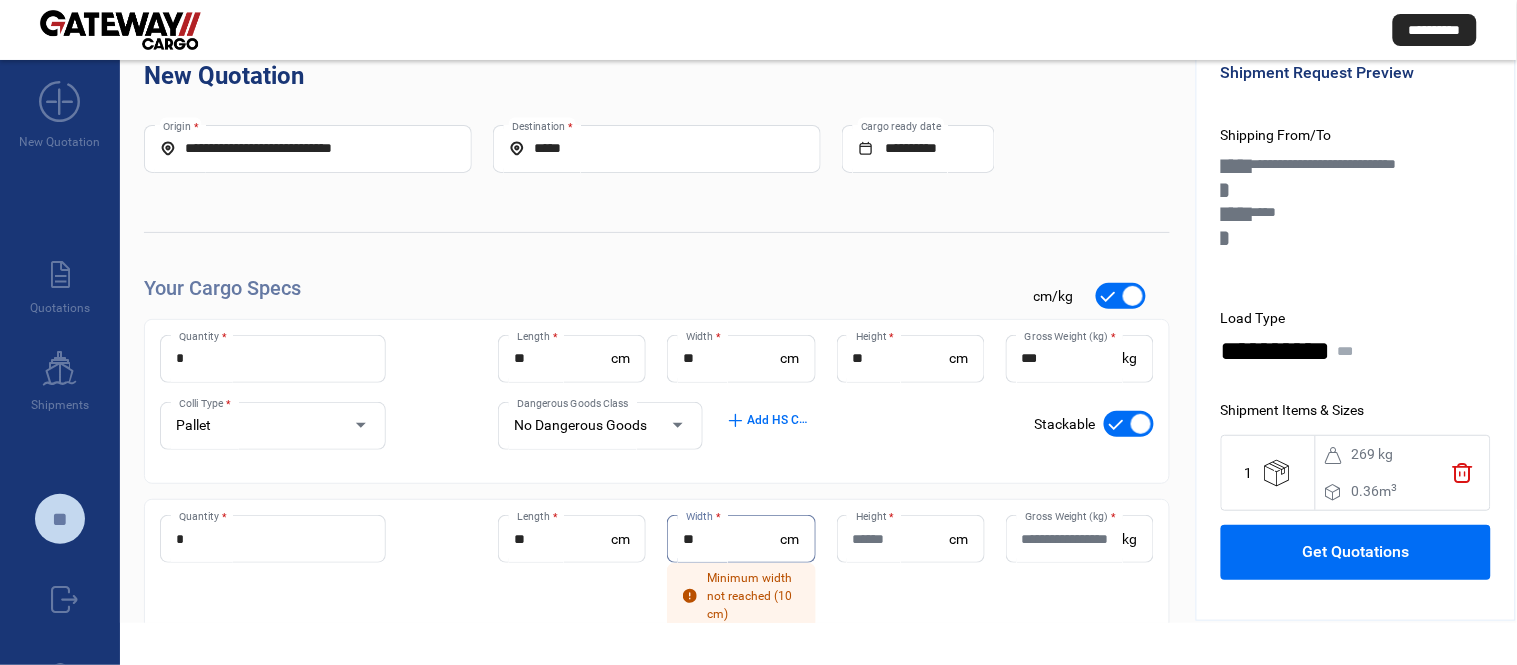 type on "**" 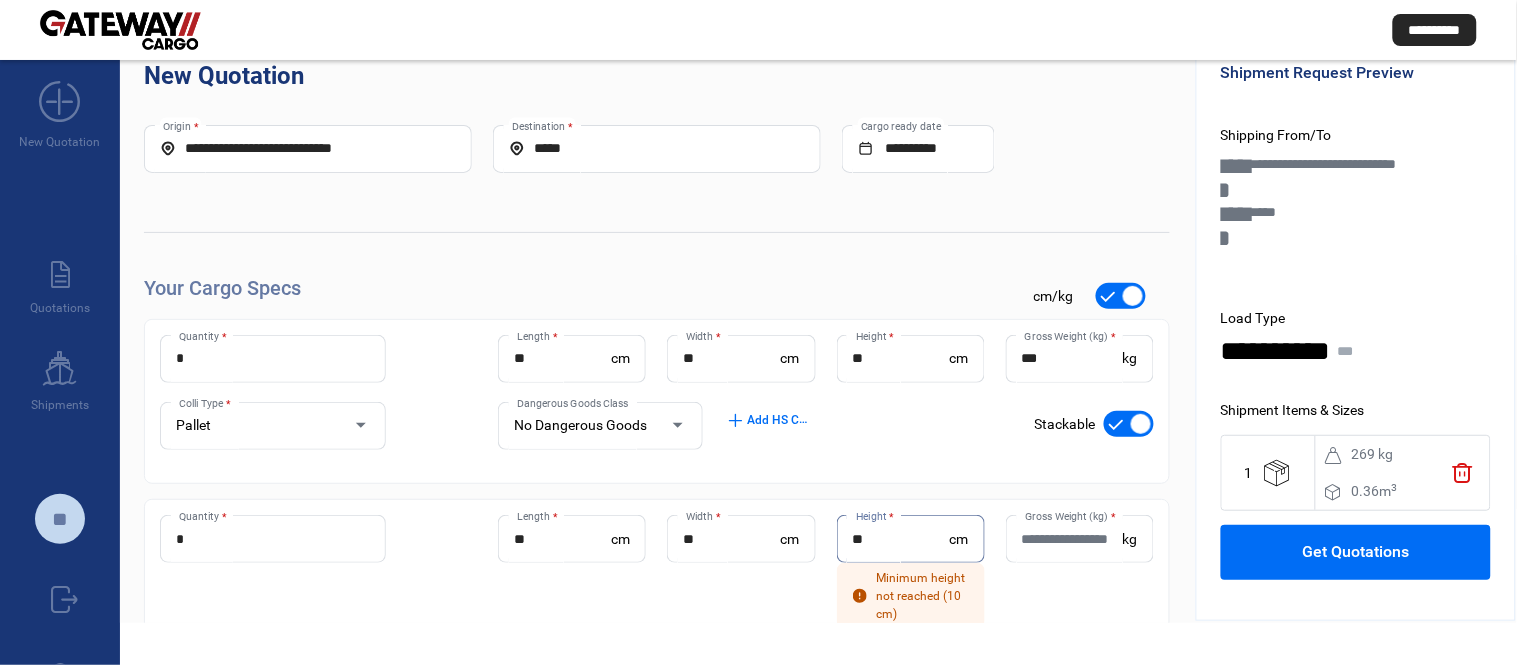 type on "**" 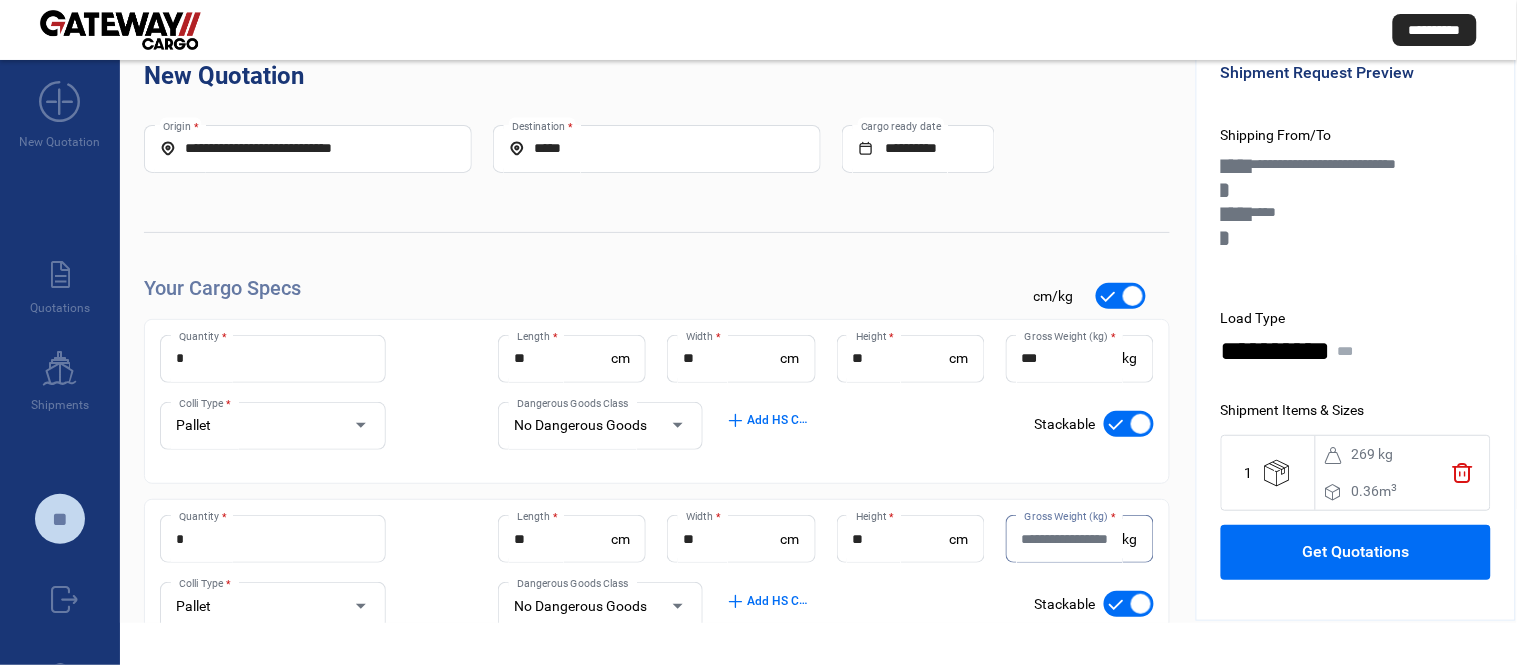 paste on "***" 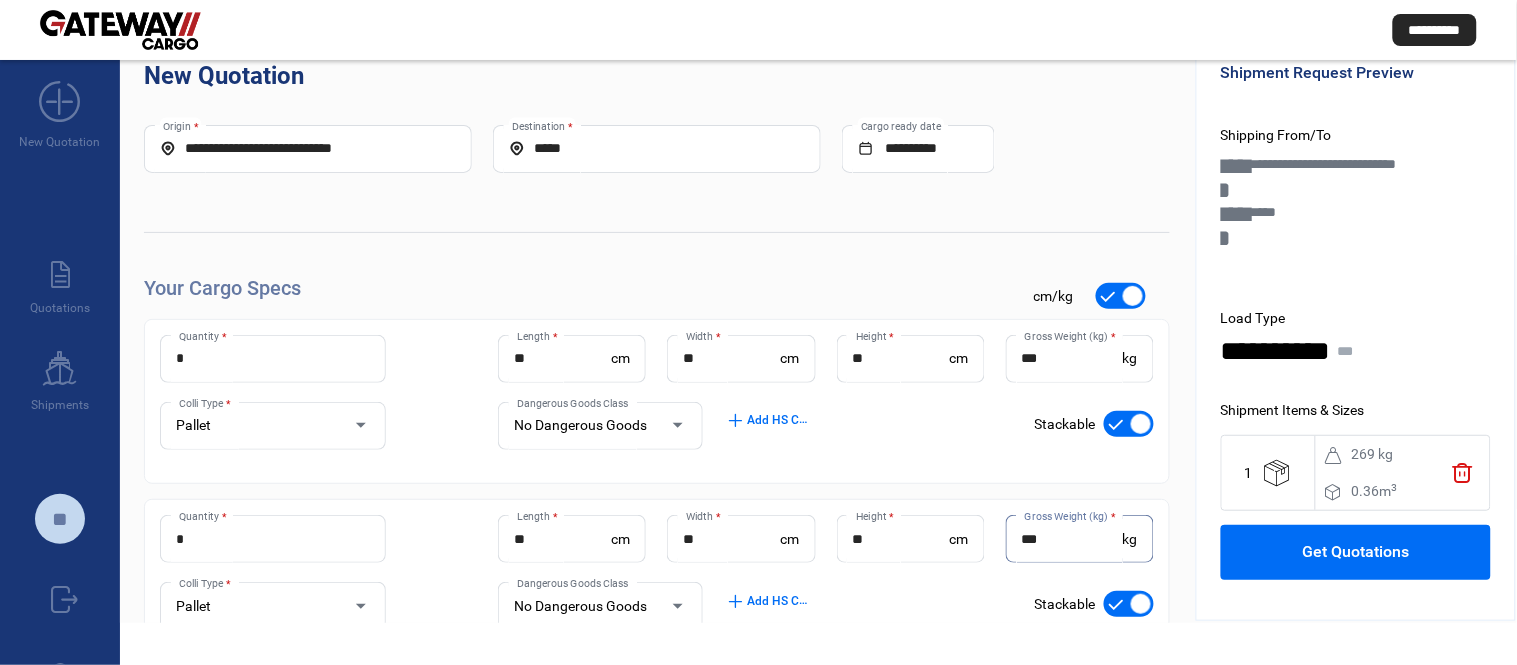 type on "***" 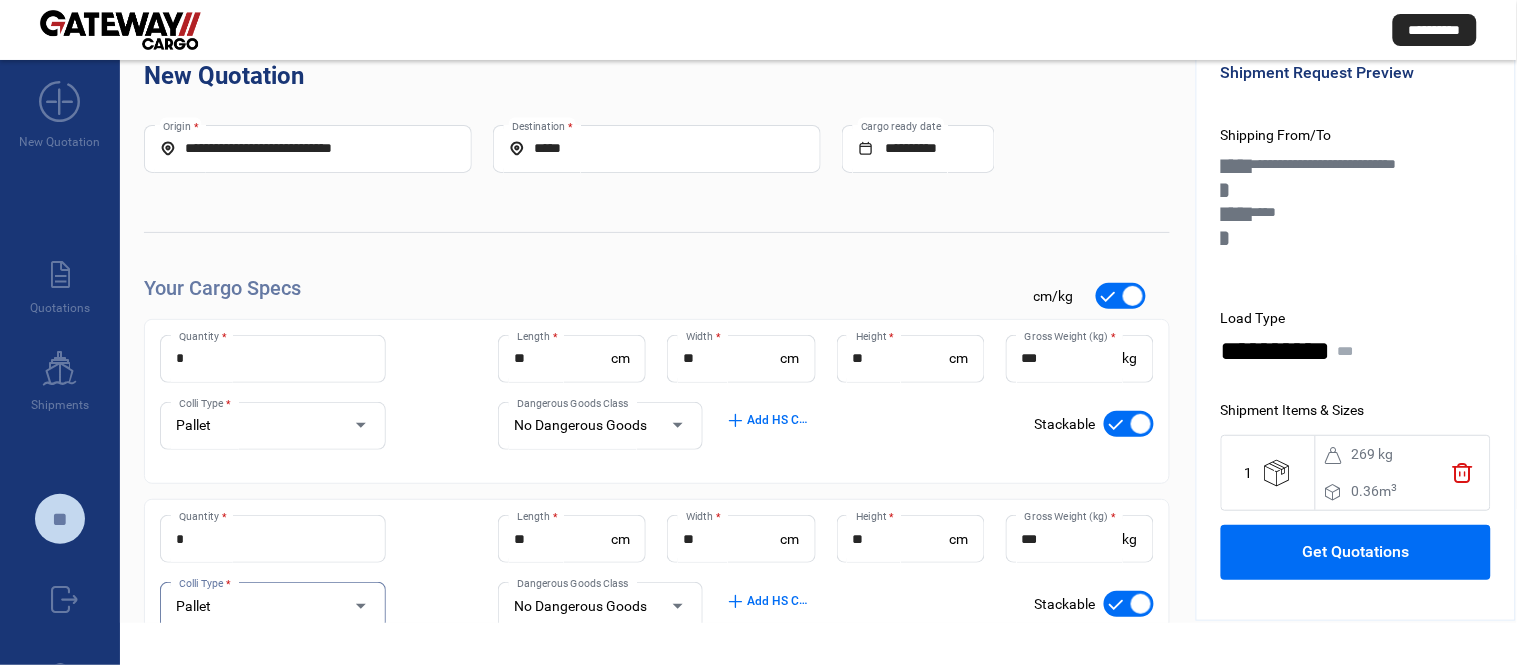 click on "*  Quantity * ** Length  * cm ** Width  * cm ** Height  * cm *** Gross Weight (kg)  * kg Pallet Colli Type * No Dangerous Goods Dangerous Goods Class add  Add HS Codes check_mark    Stackable" 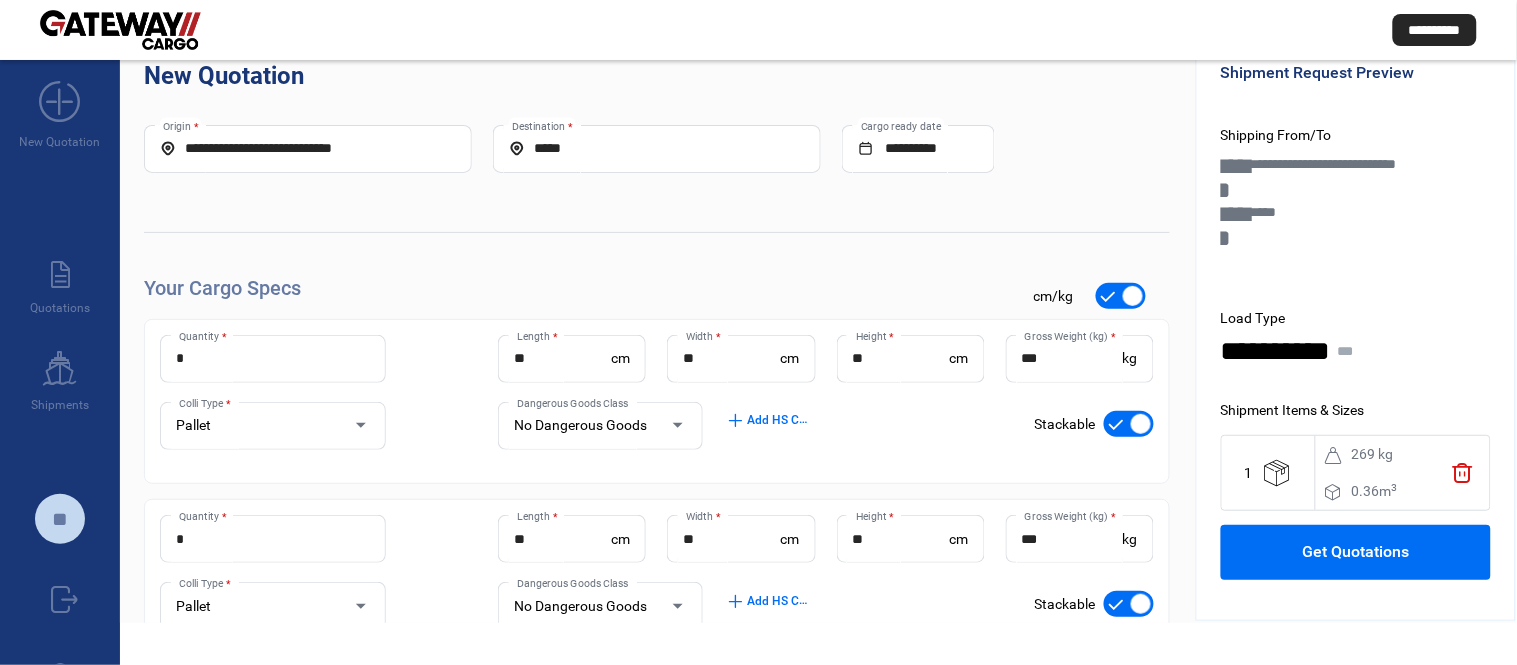 click on "*** Gross Weight (kg)  *" 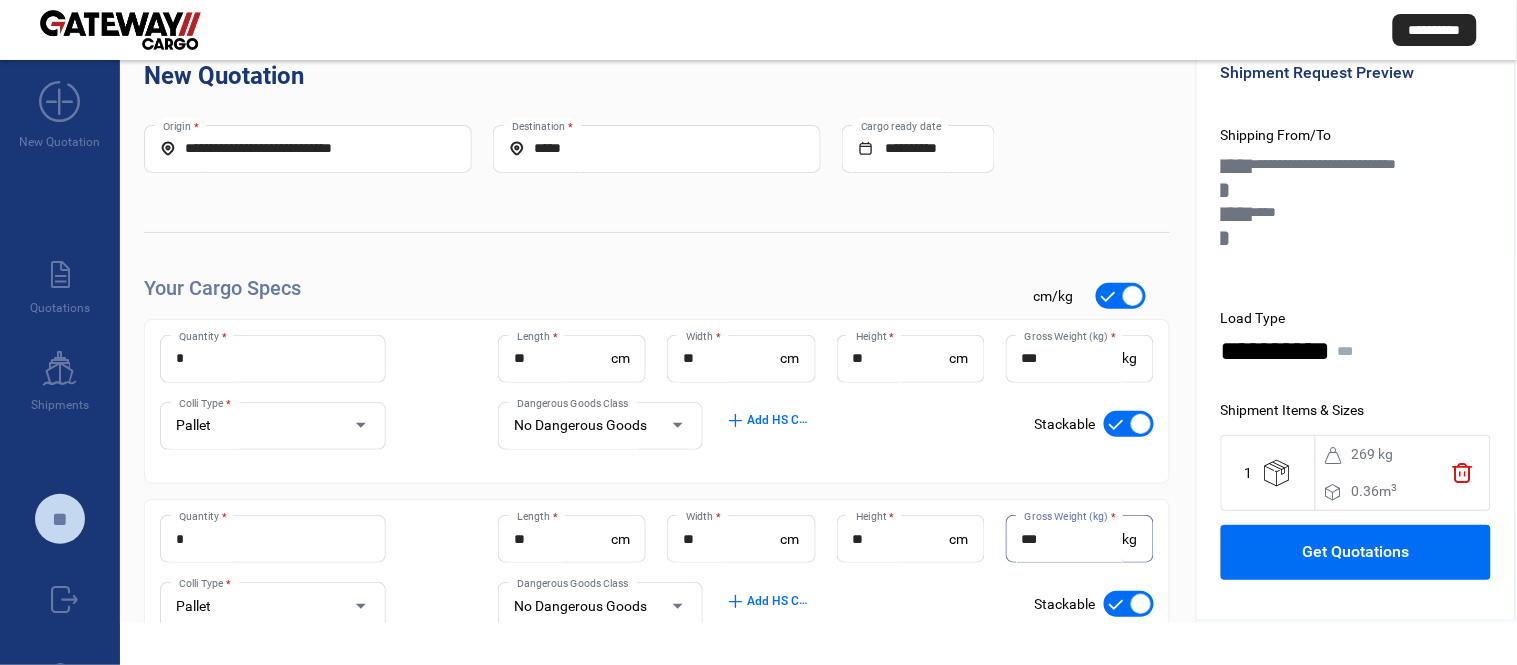 click on "***" at bounding box center (1072, 539) 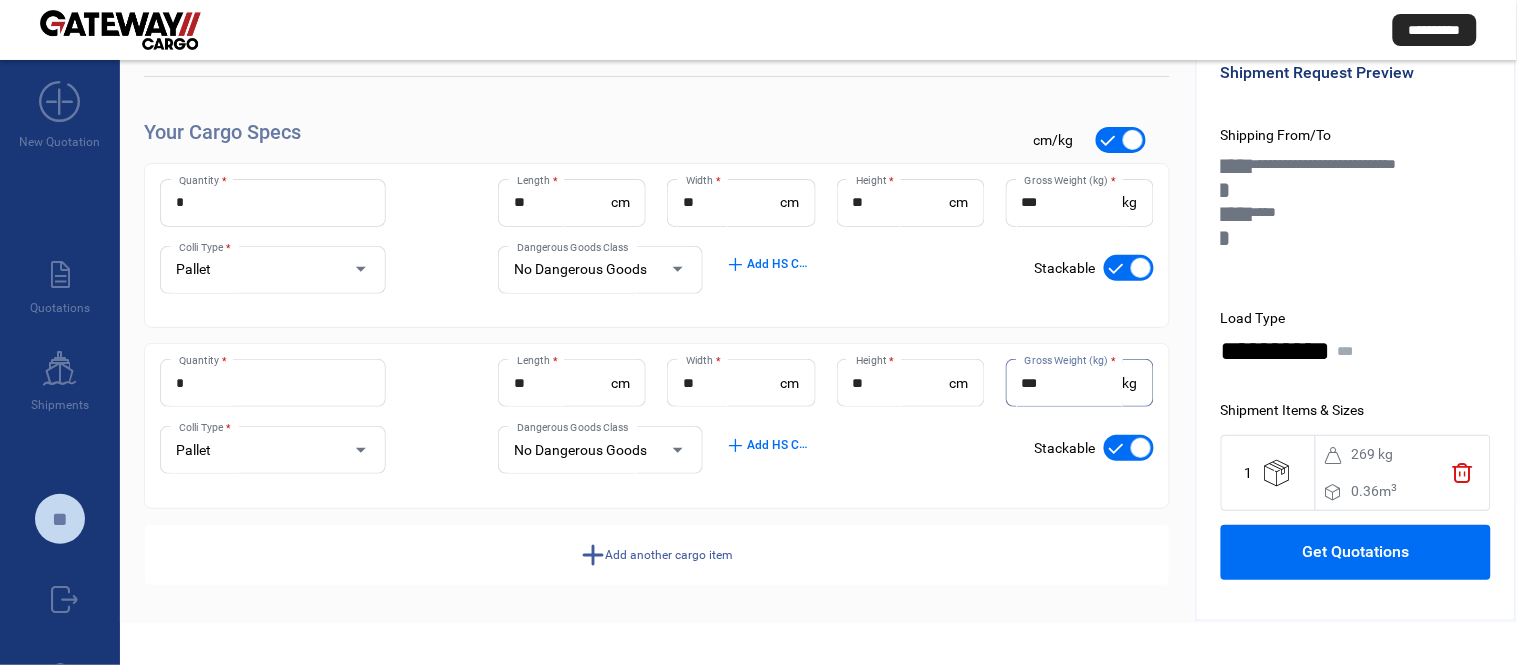 scroll, scrollTop: 158, scrollLeft: 0, axis: vertical 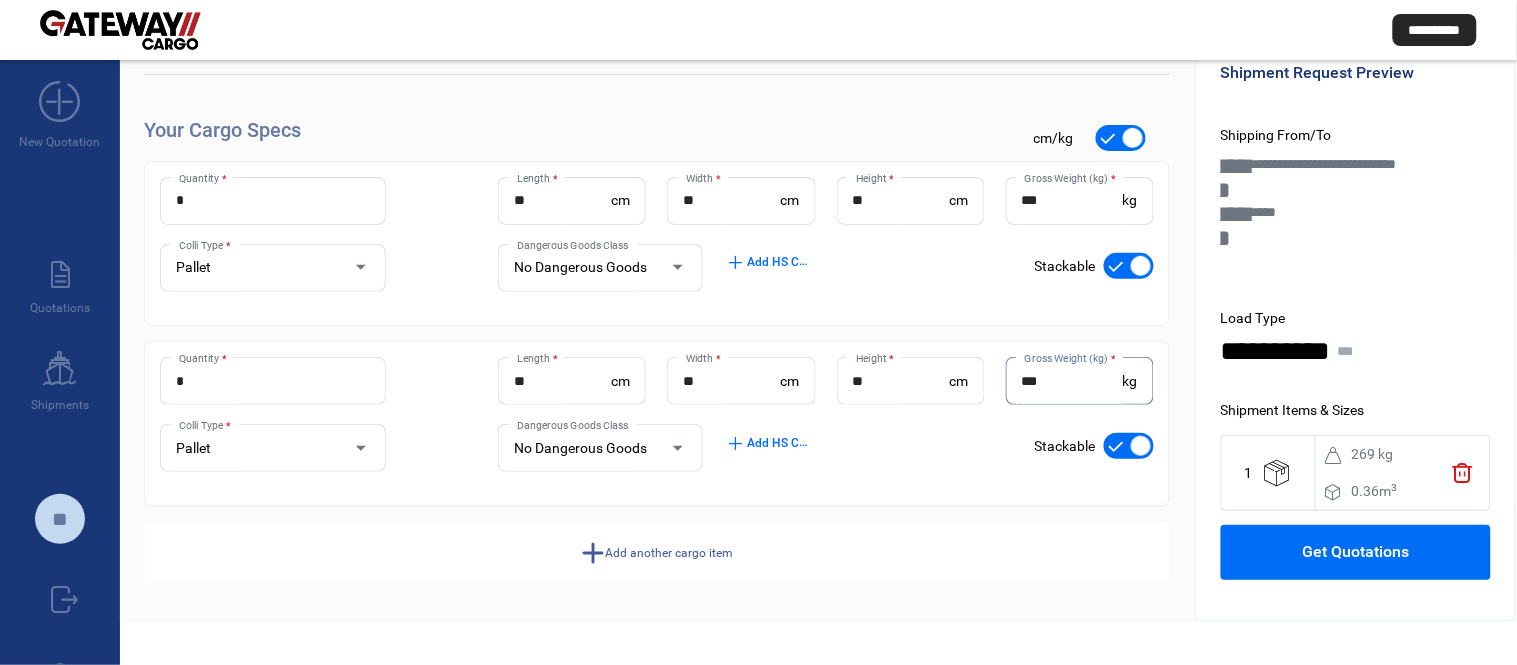 click on "add  Add another cargo item" 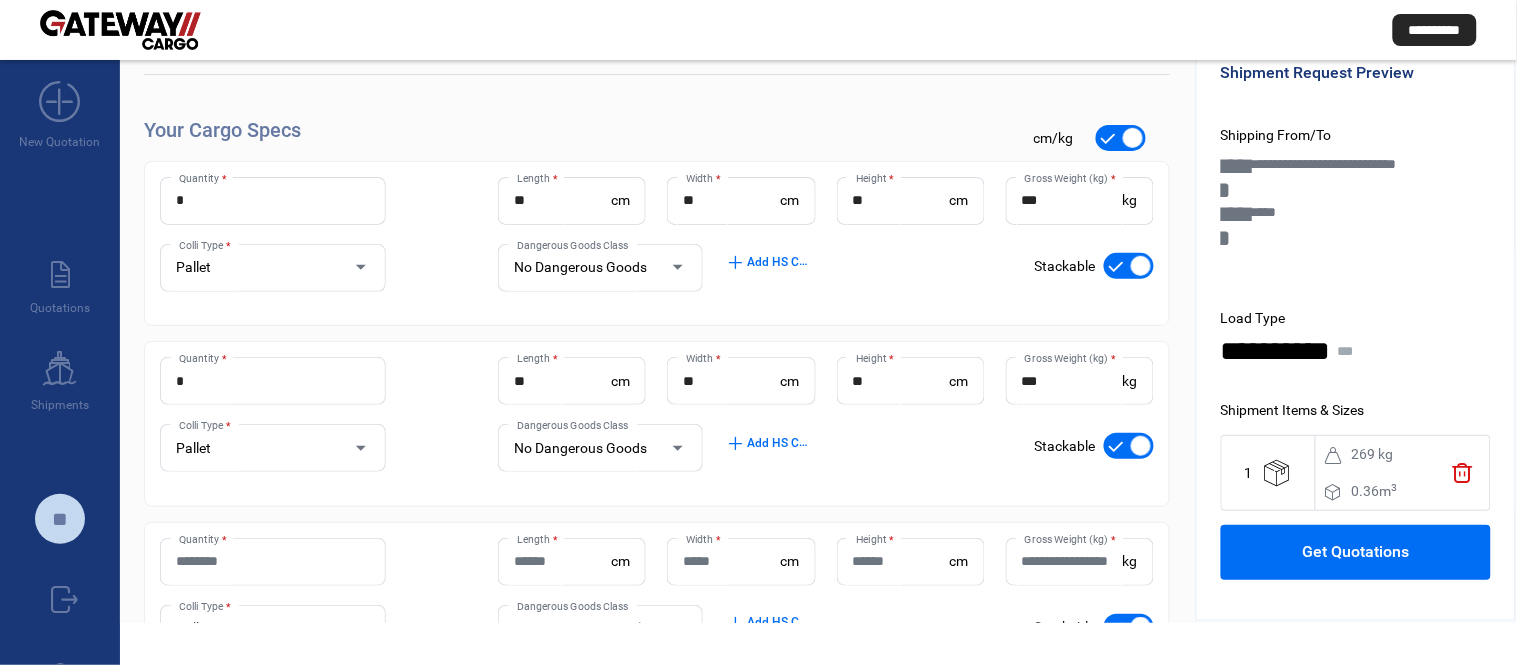 click on "Width  * cm" 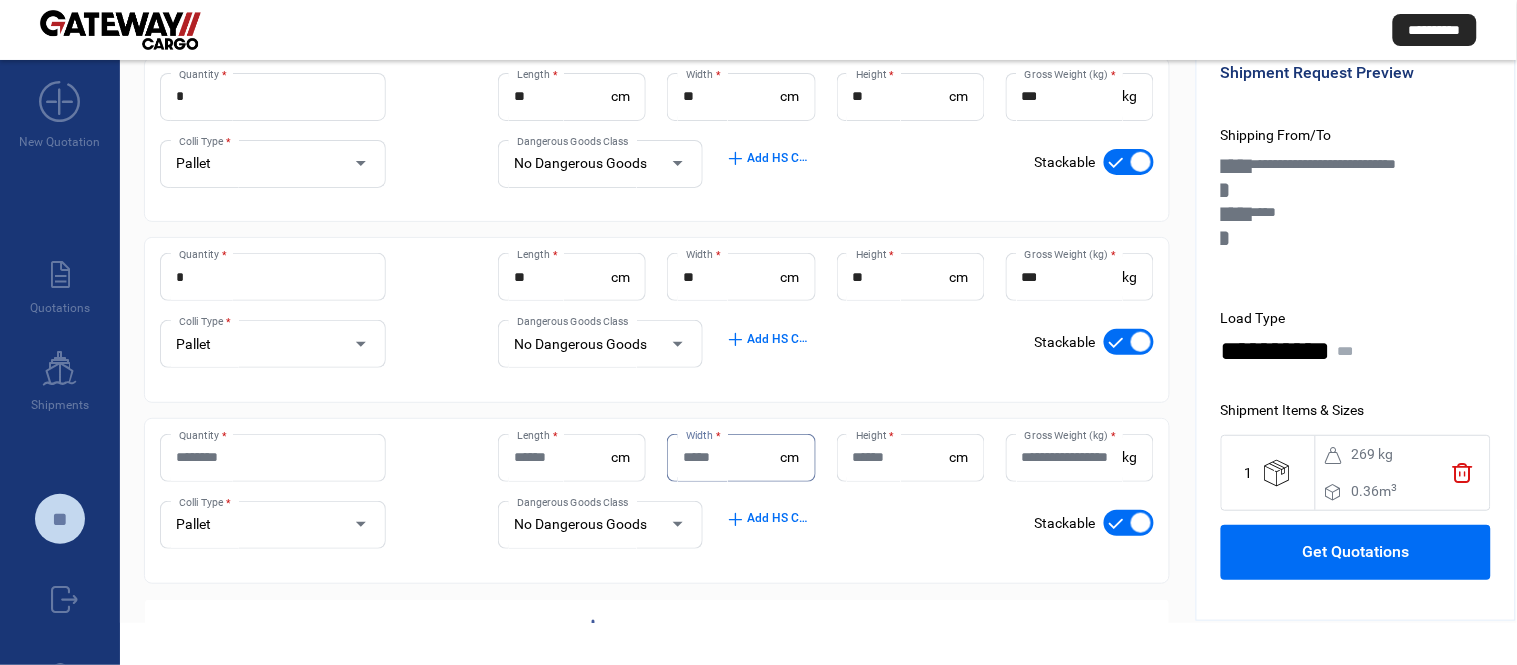 scroll, scrollTop: 340, scrollLeft: 0, axis: vertical 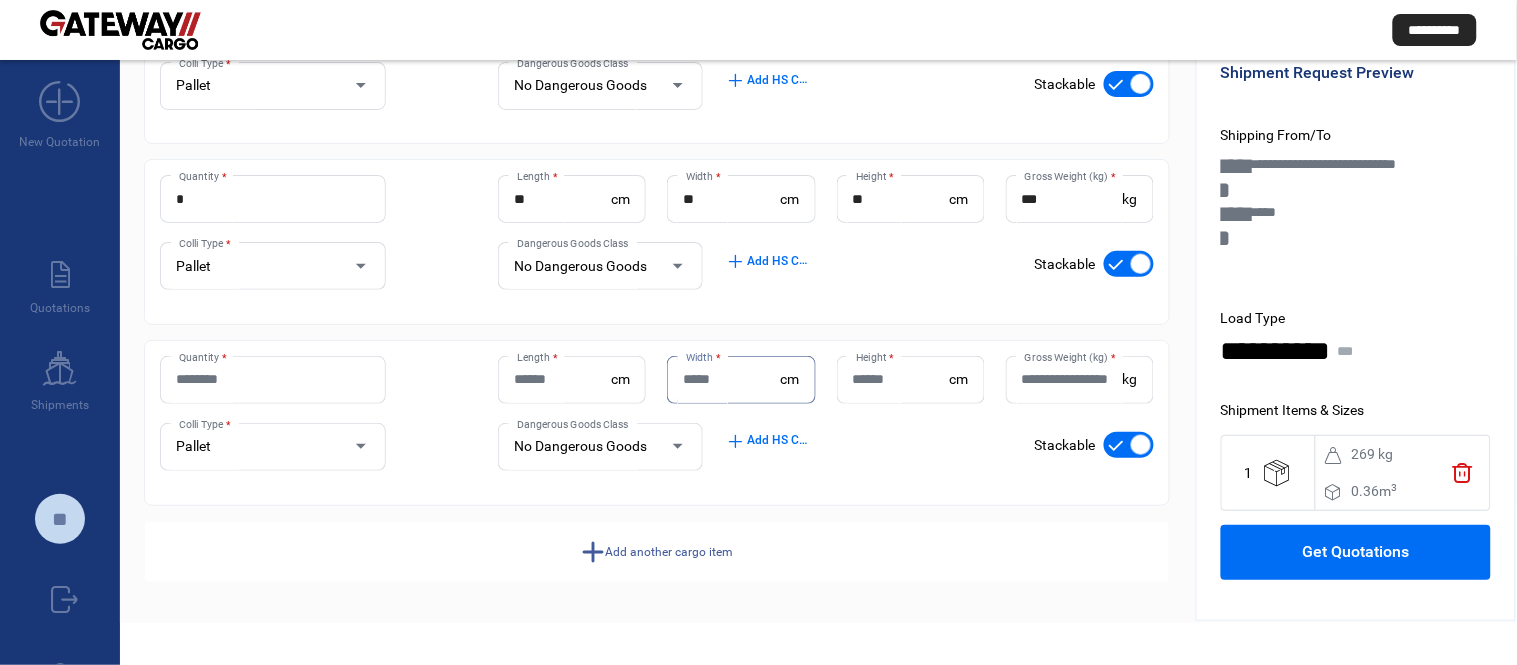 click on "Quantity *" at bounding box center [273, 379] 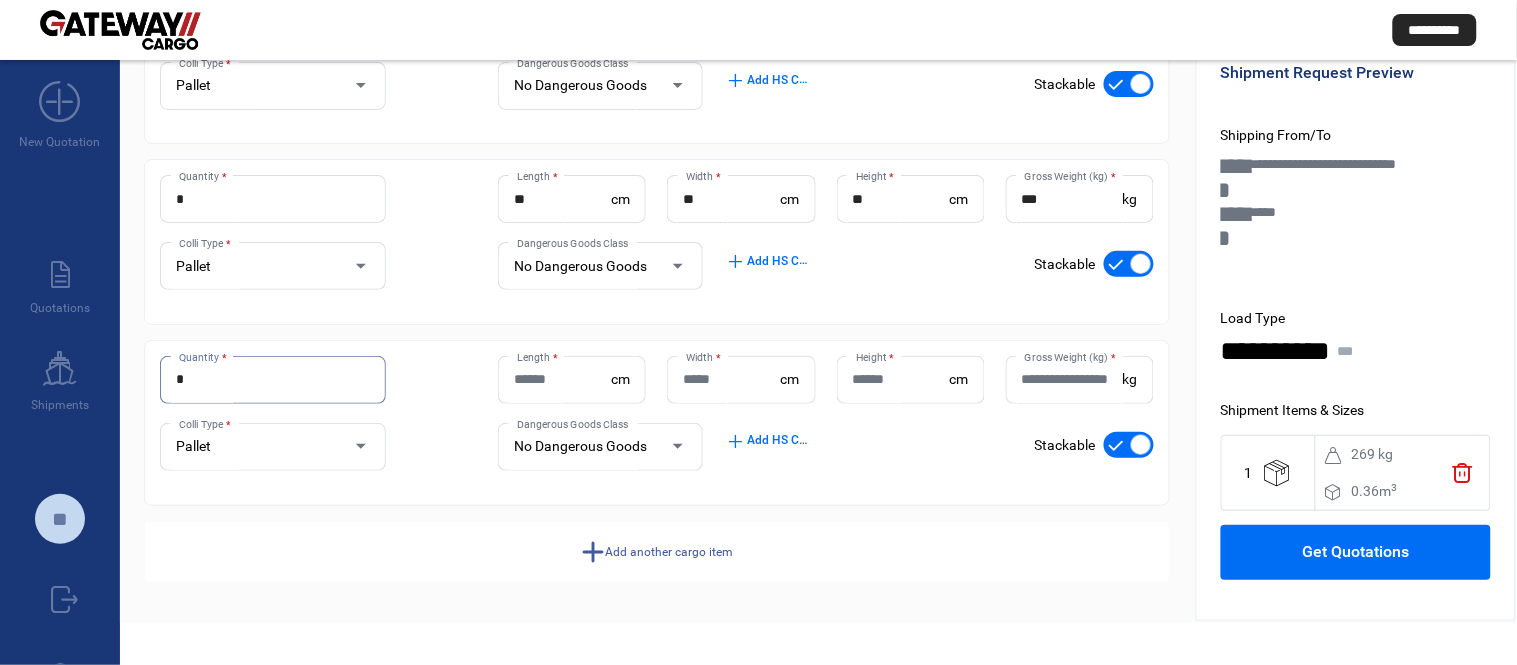 type on "*" 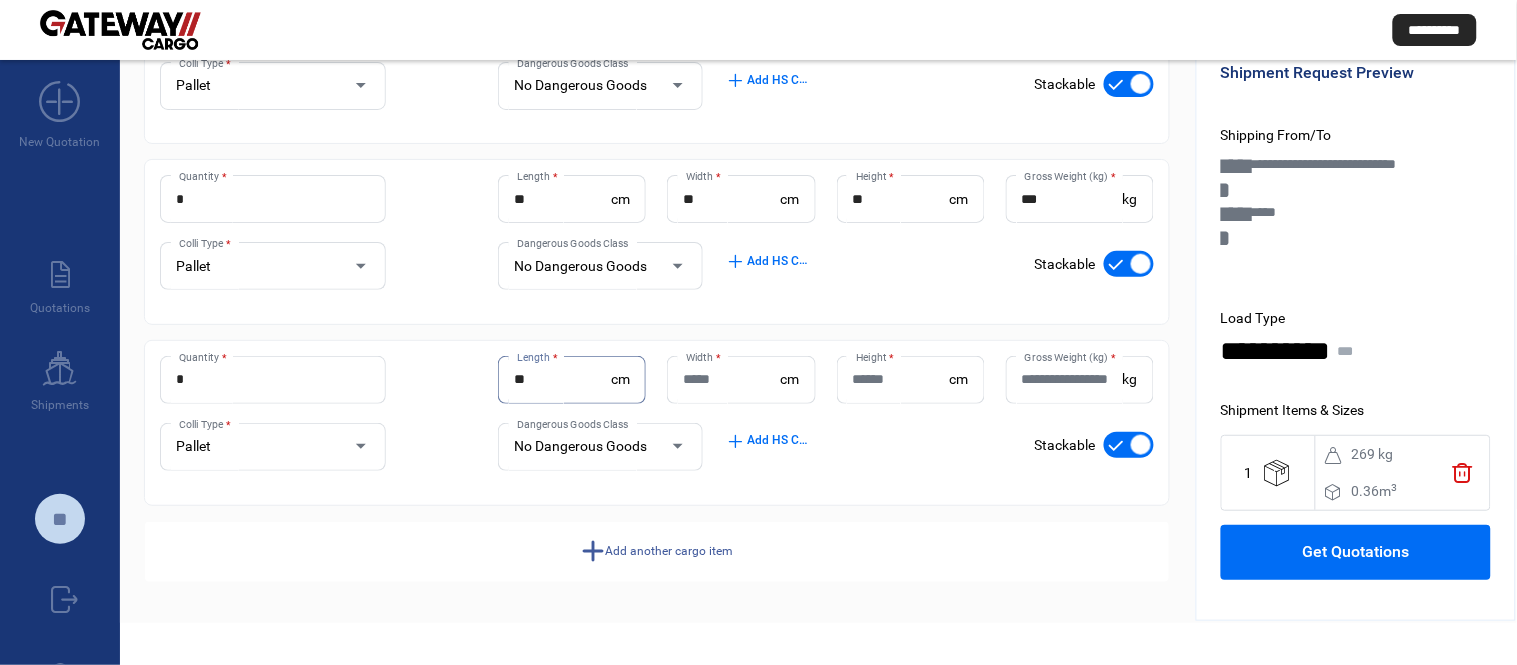 type on "**" 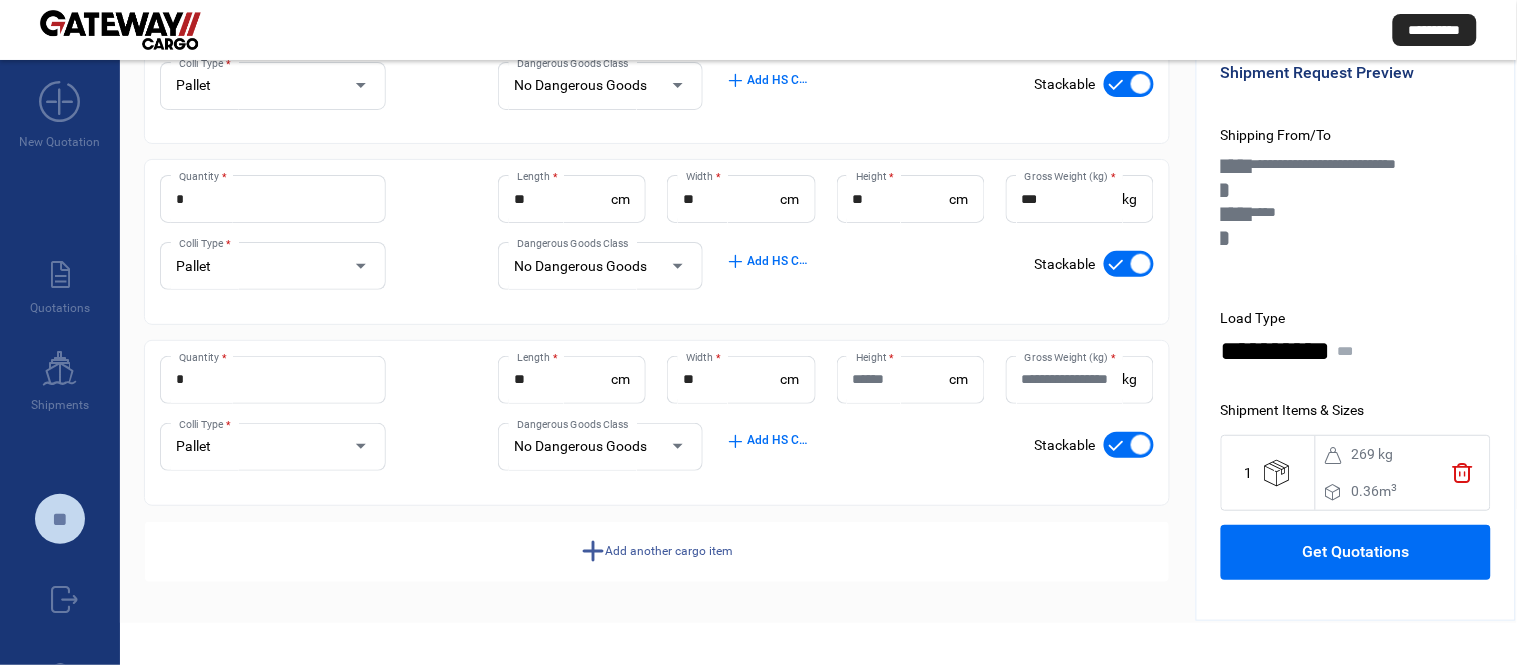drag, startPoint x: 712, startPoint y: 400, endPoint x: 725, endPoint y: 392, distance: 15.264338 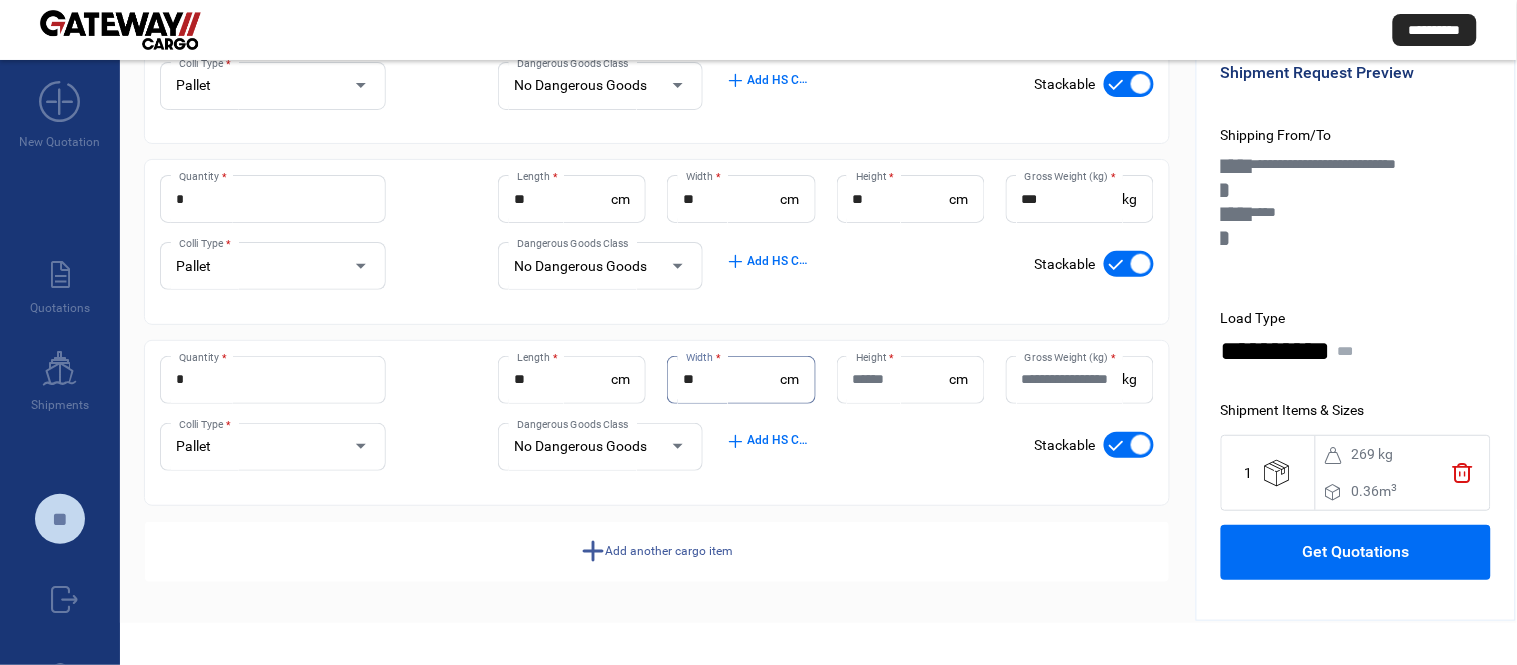 type on "**" 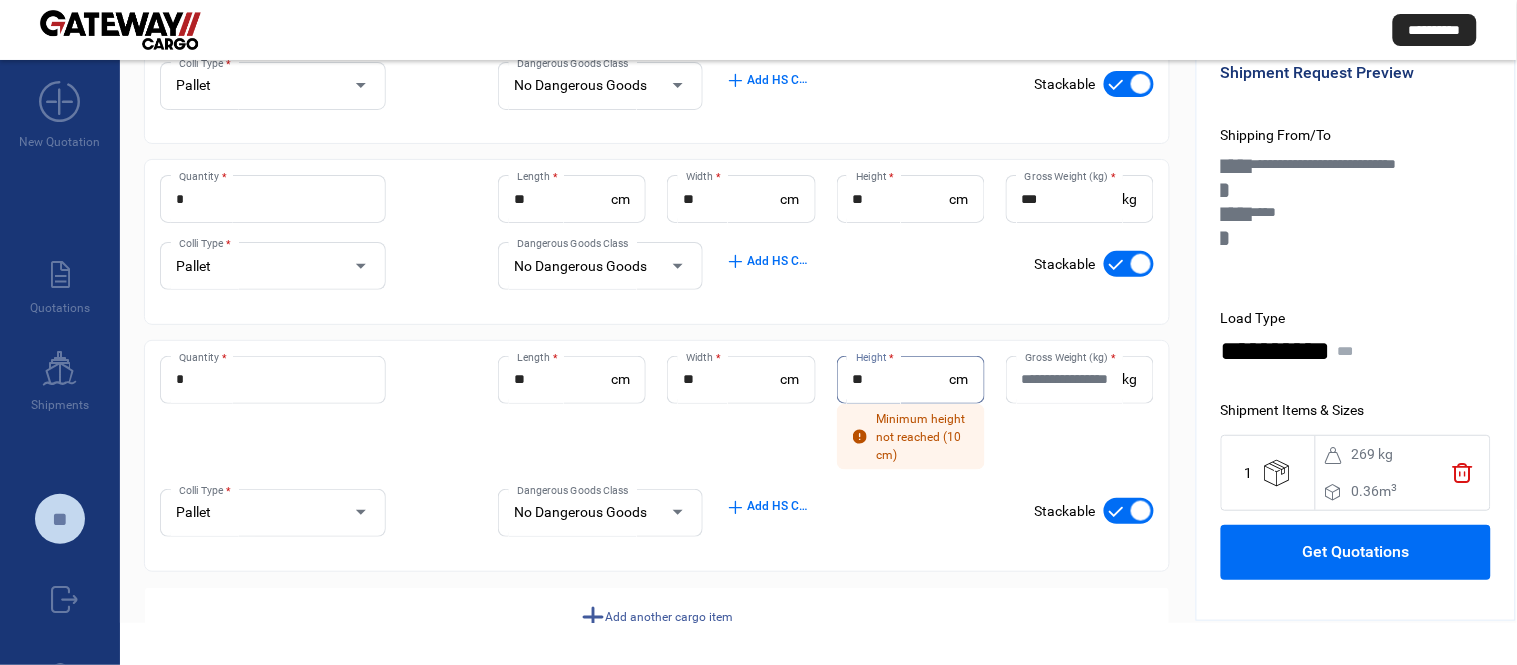 type on "**" 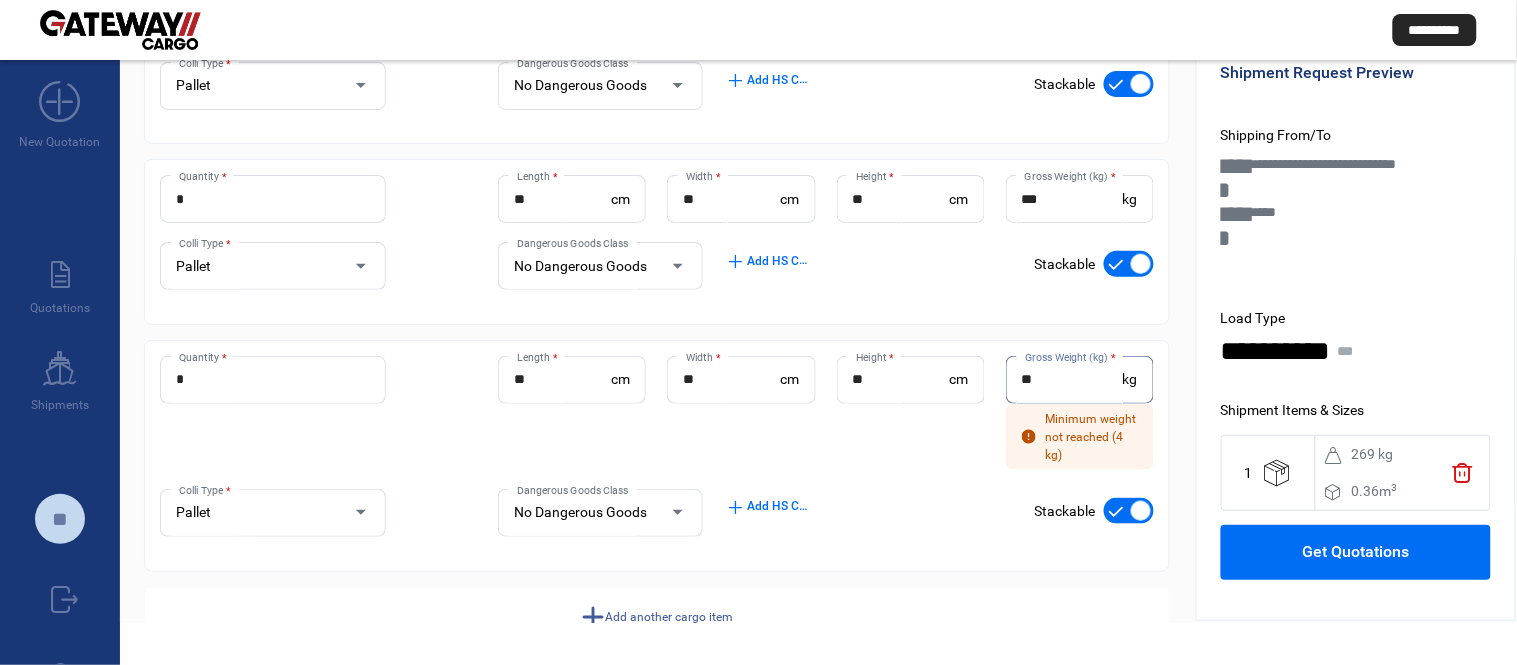 type on "**" 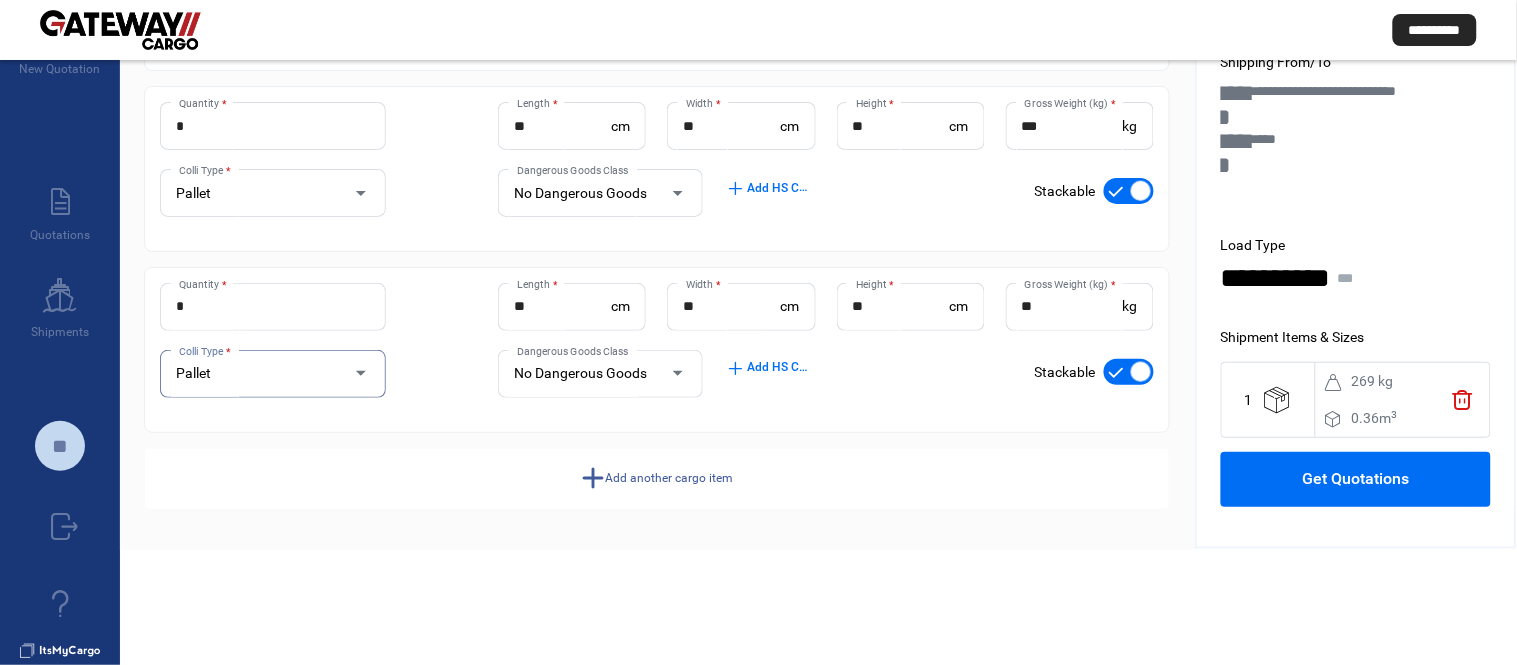 scroll, scrollTop: 153, scrollLeft: 0, axis: vertical 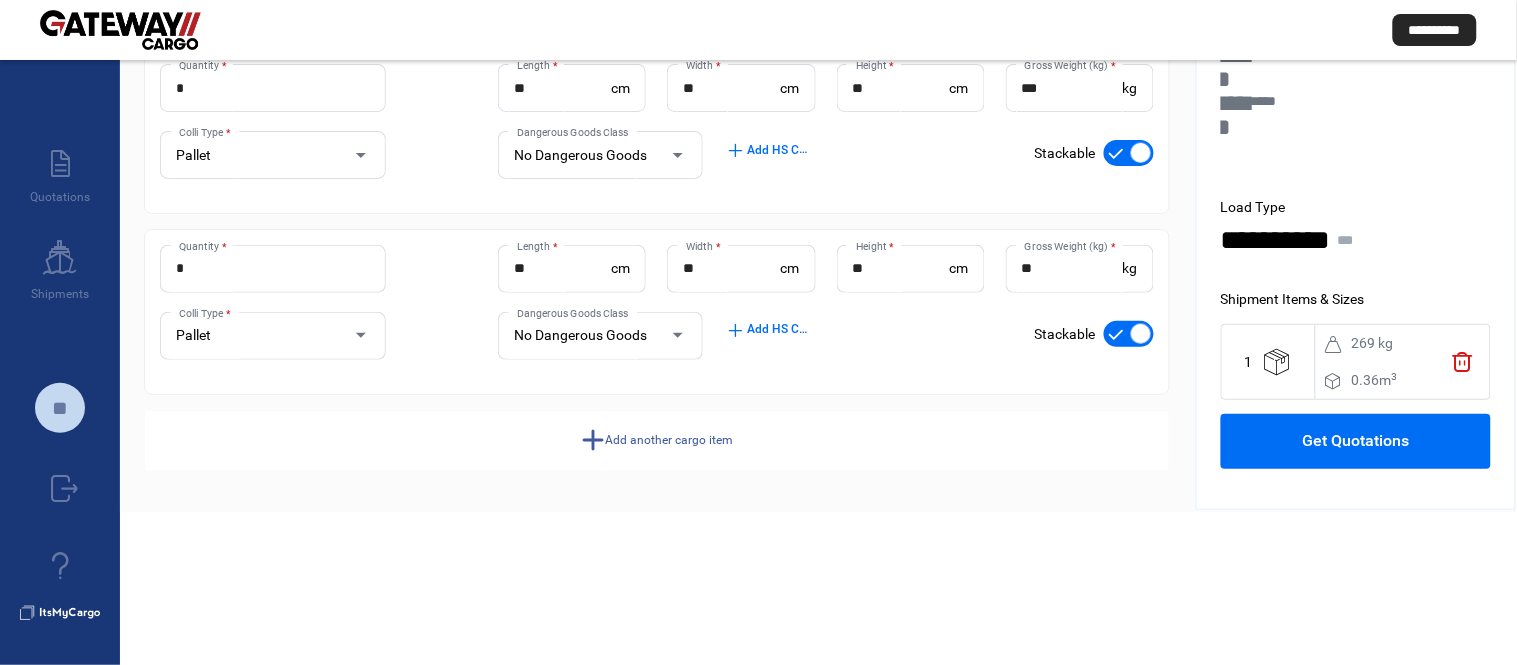 click on "Add another cargo item" 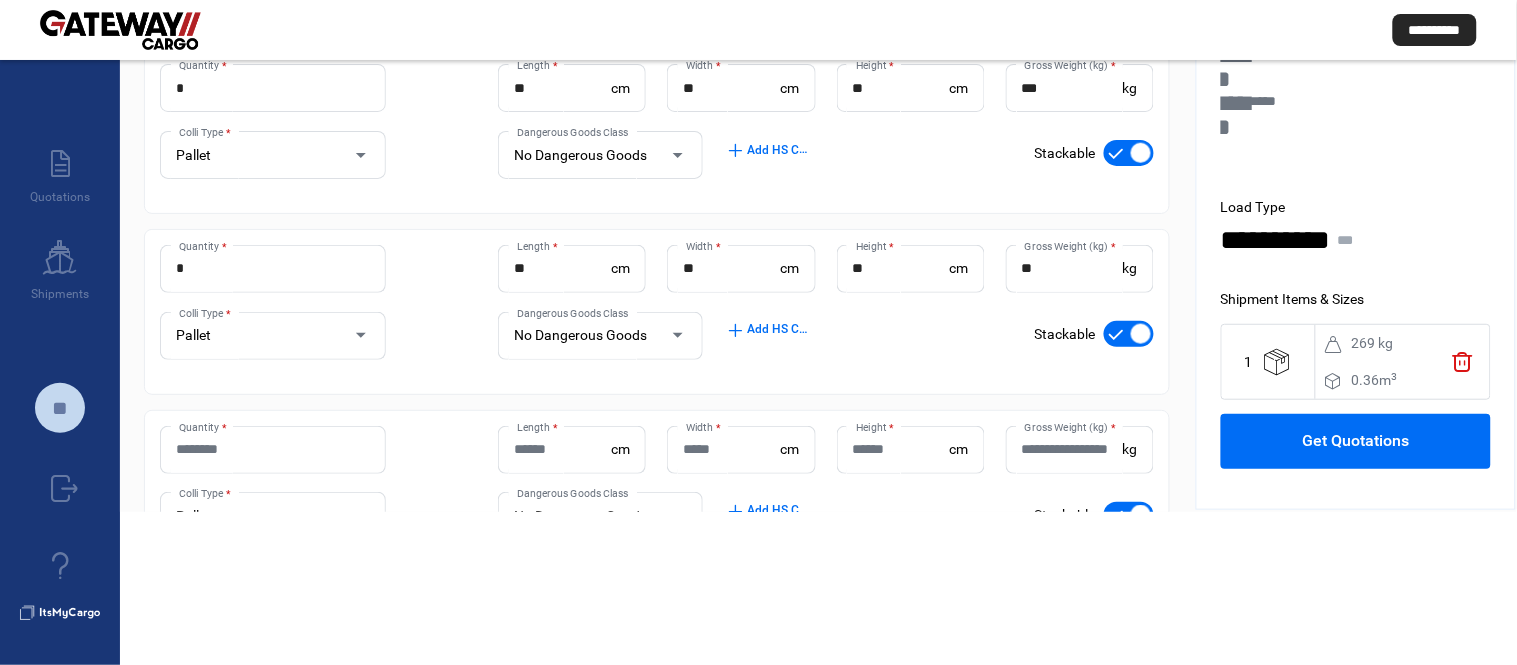 click on "Quantity *" at bounding box center (273, 449) 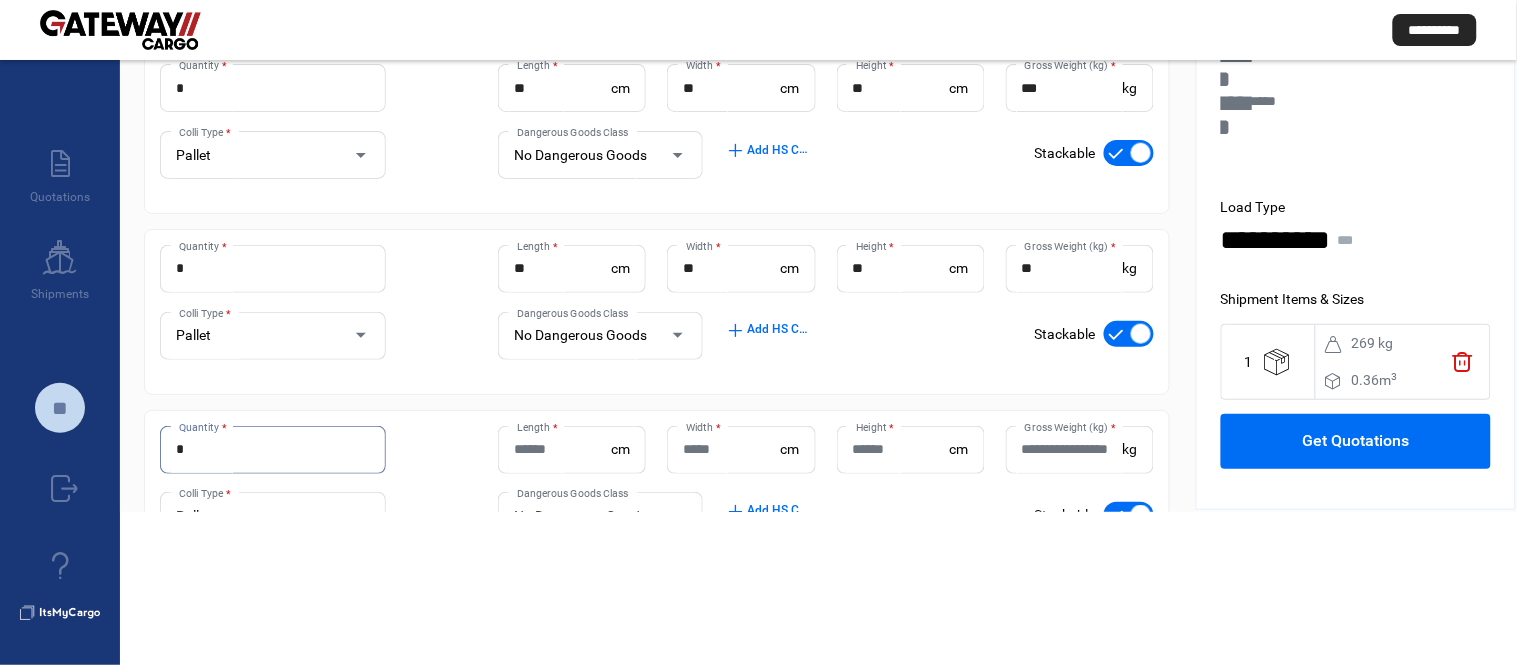 type on "*" 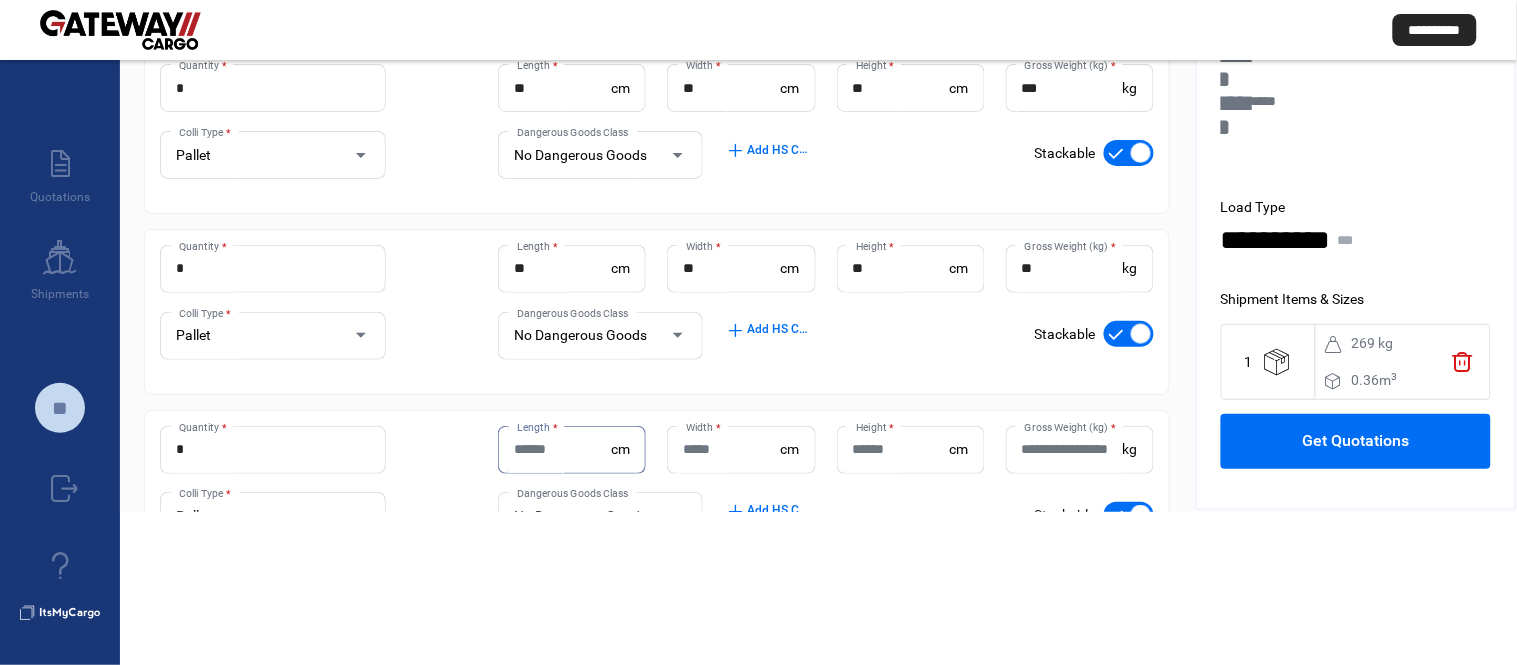 click on "Length  *" at bounding box center (562, 449) 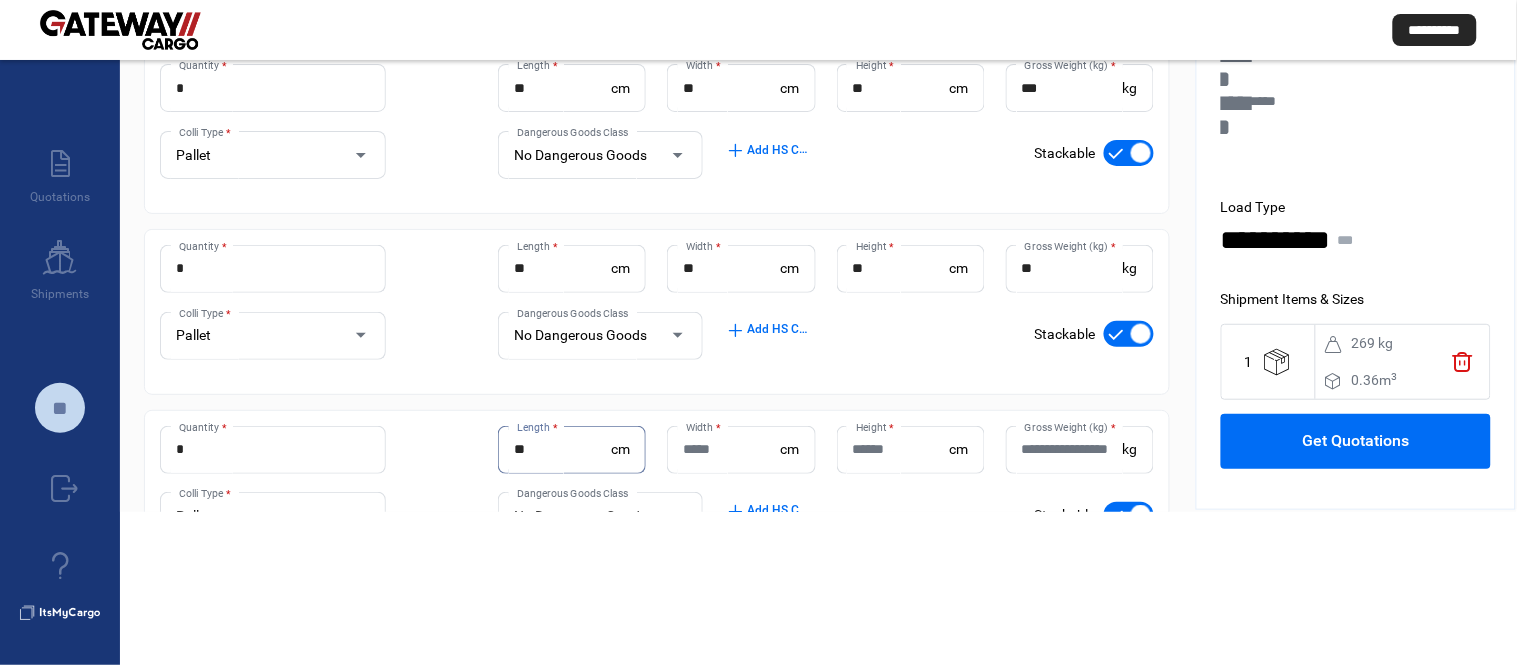 type on "*" 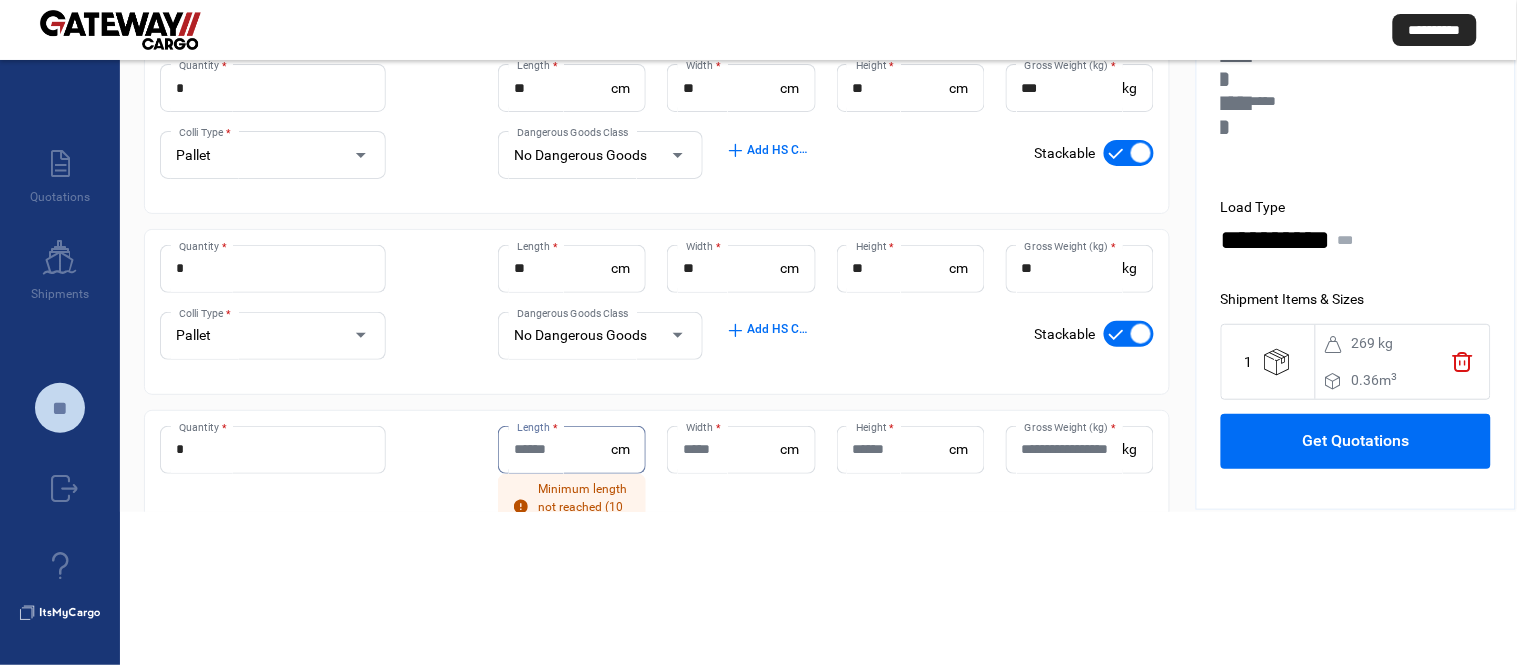 type on "*" 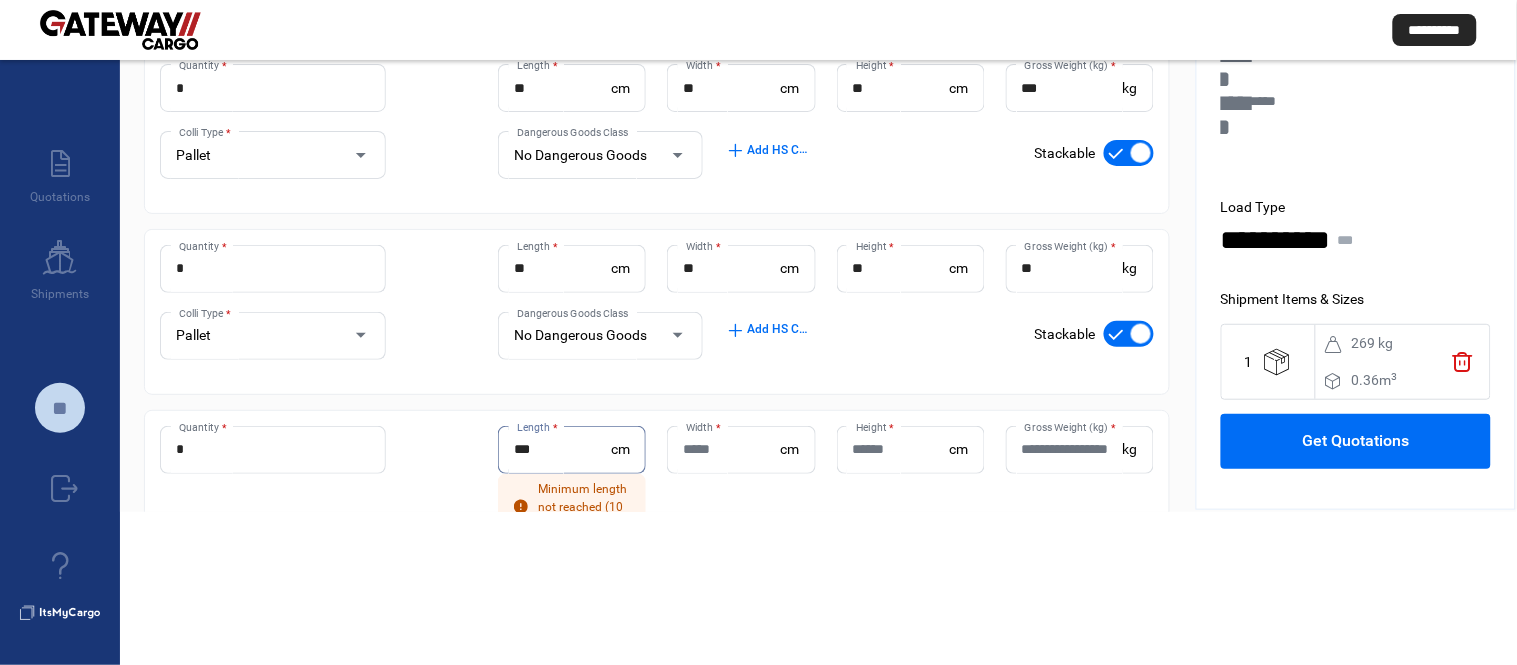 type on "***" 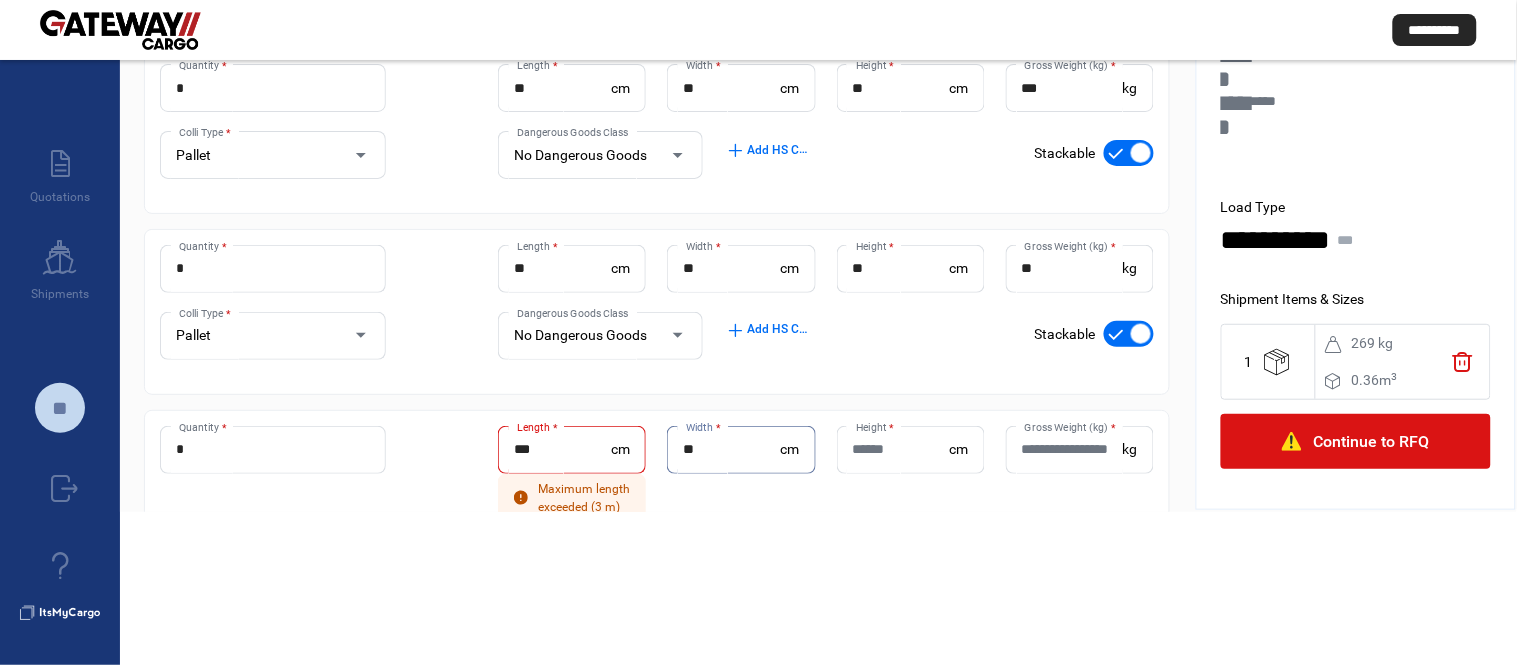 type on "**" 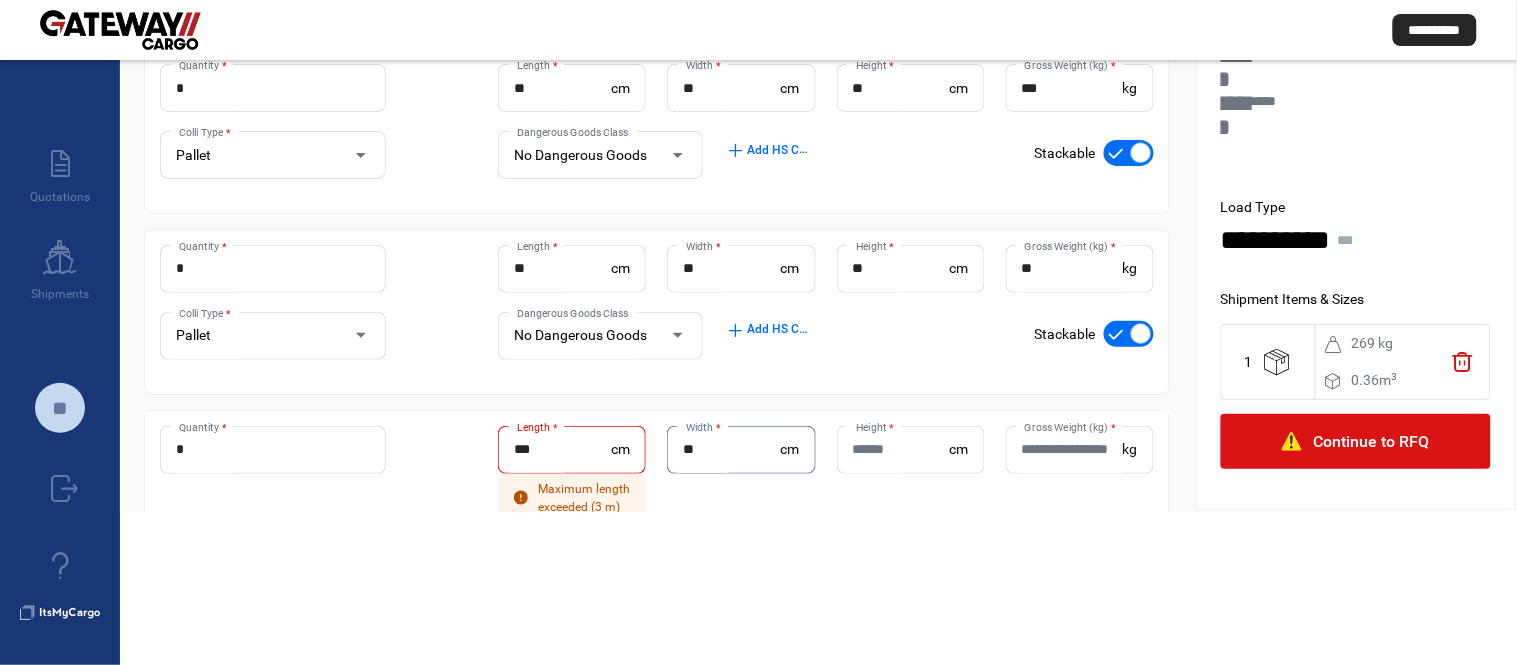 click on "***" at bounding box center (562, 449) 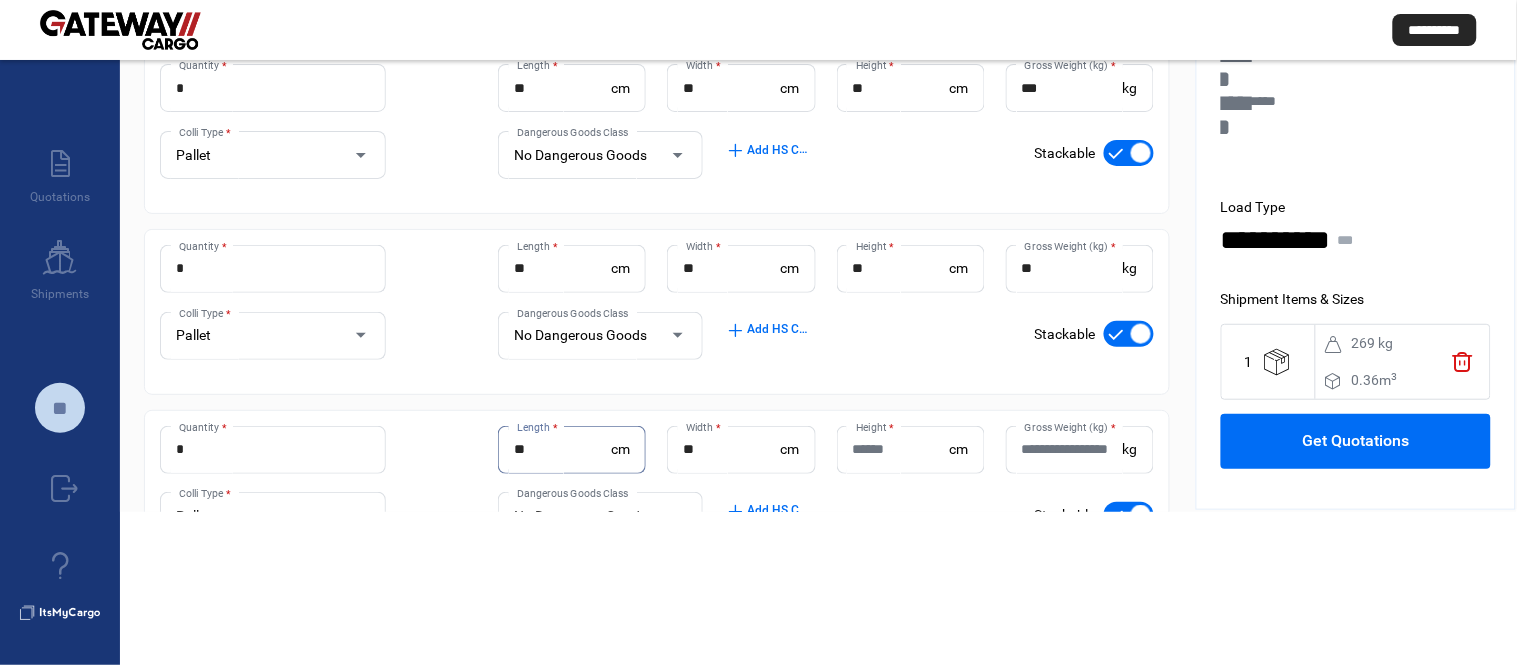 type on "**" 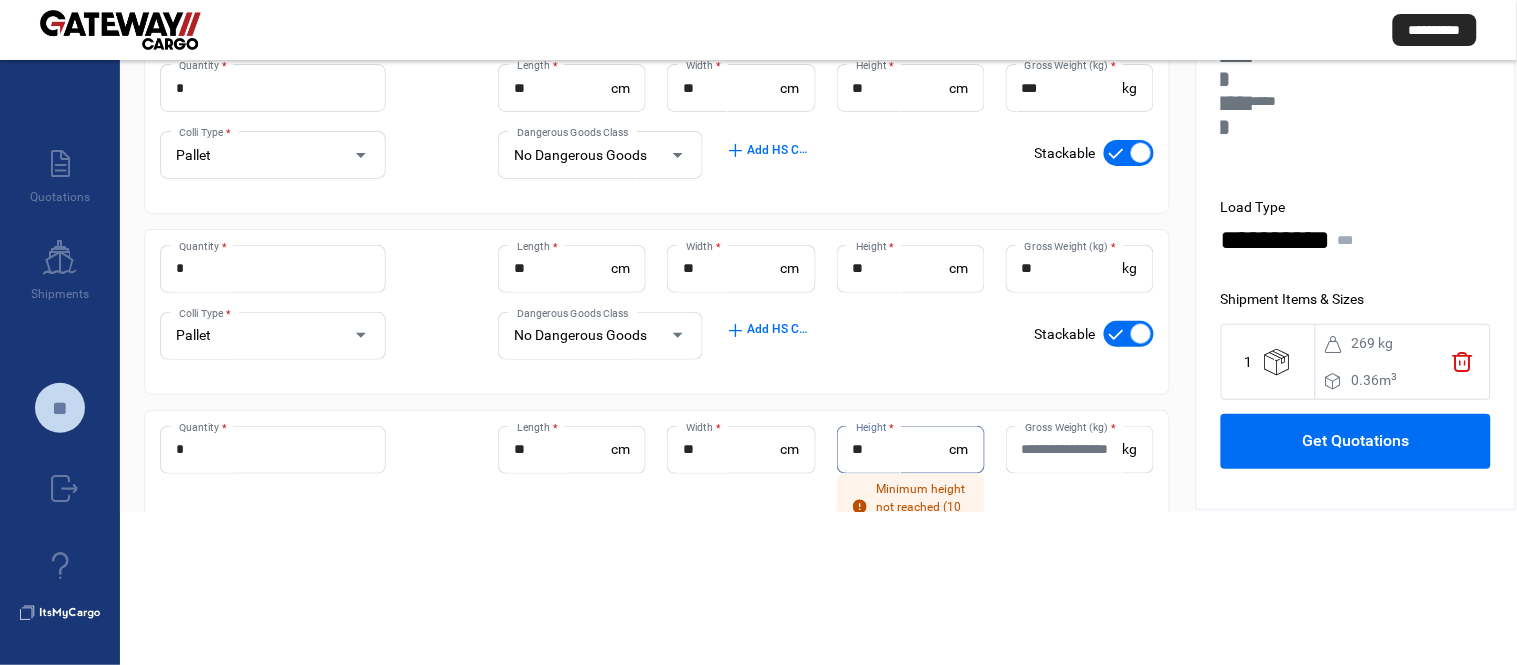 type on "**" 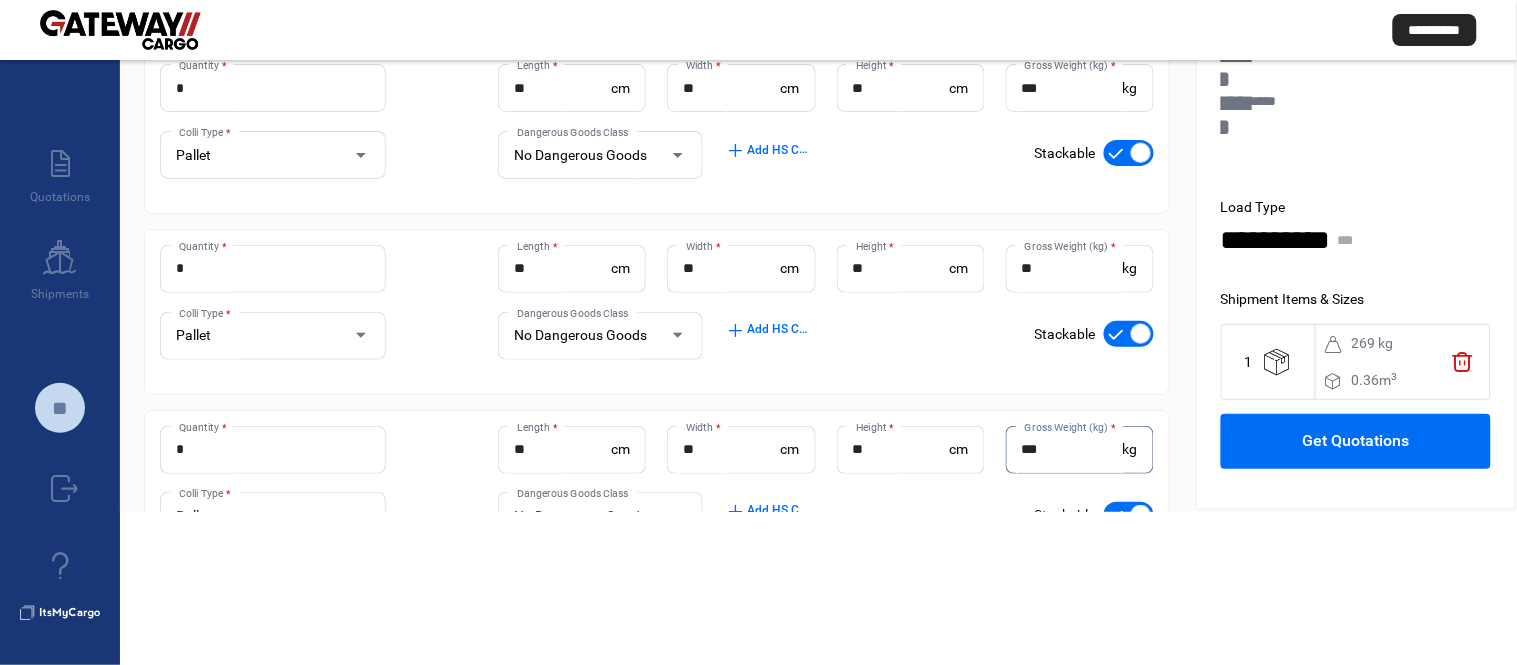 type on "***" 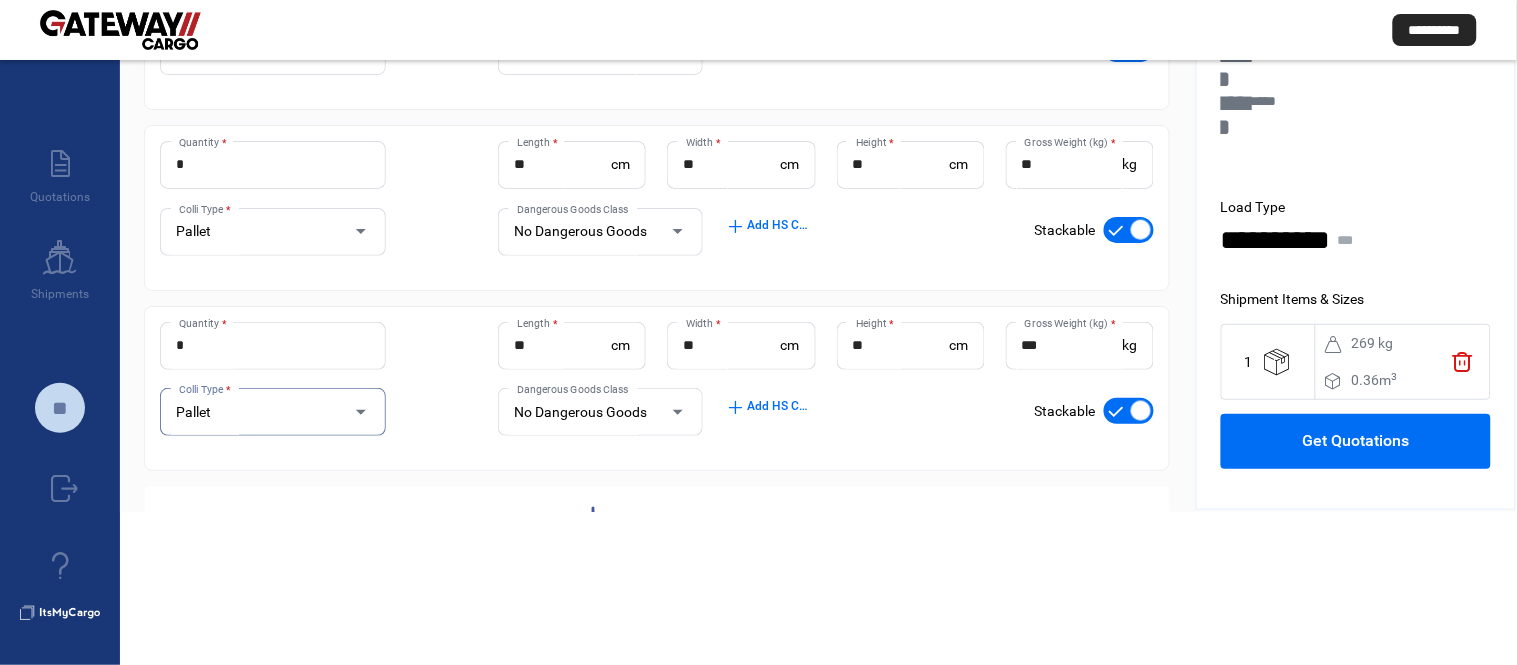 scroll, scrollTop: 520, scrollLeft: 0, axis: vertical 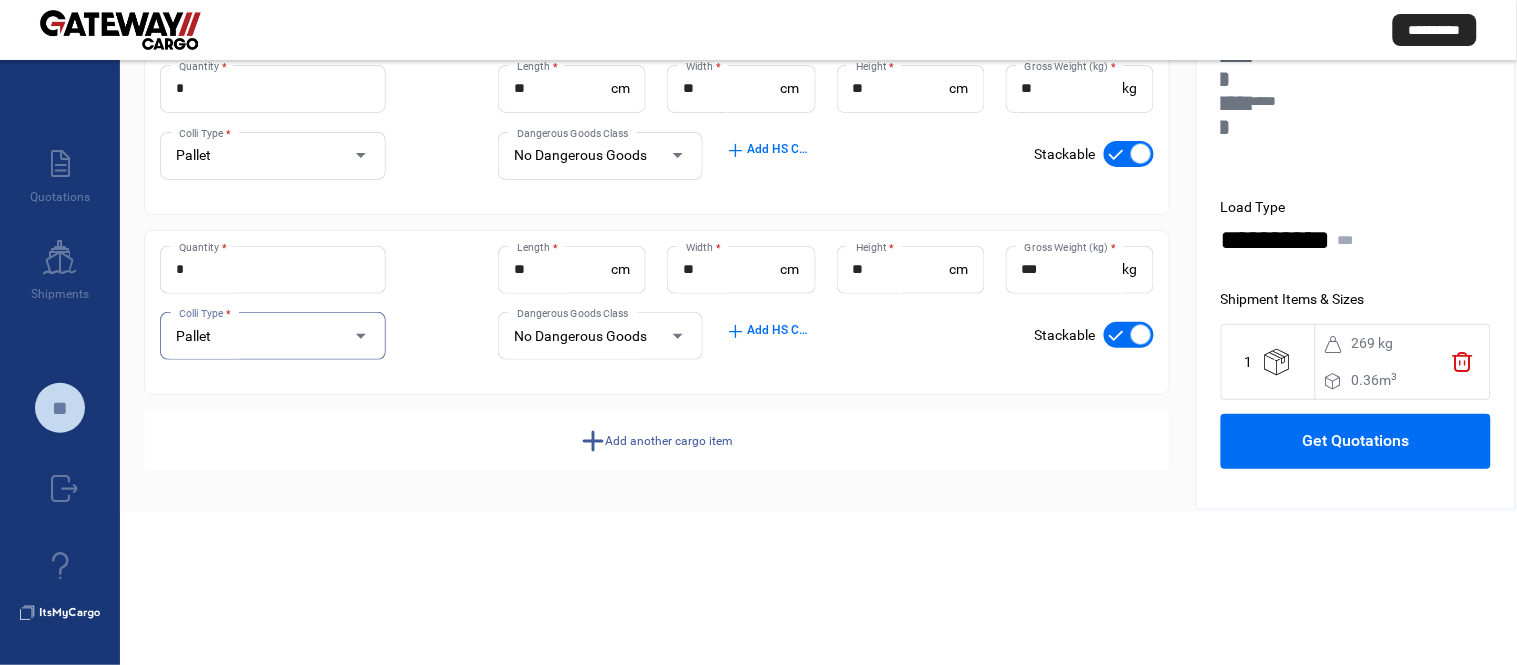 click on "add  Add another cargo item" 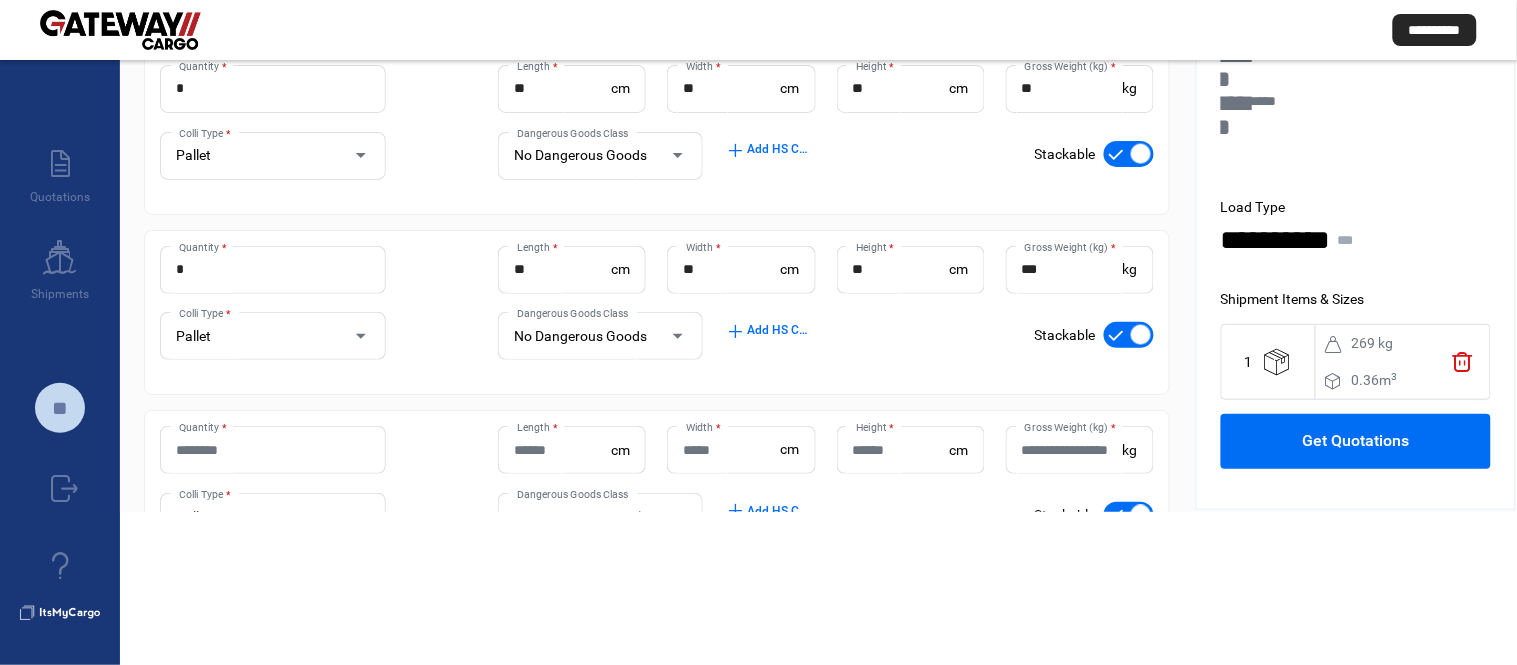 click on "Length  * cm" 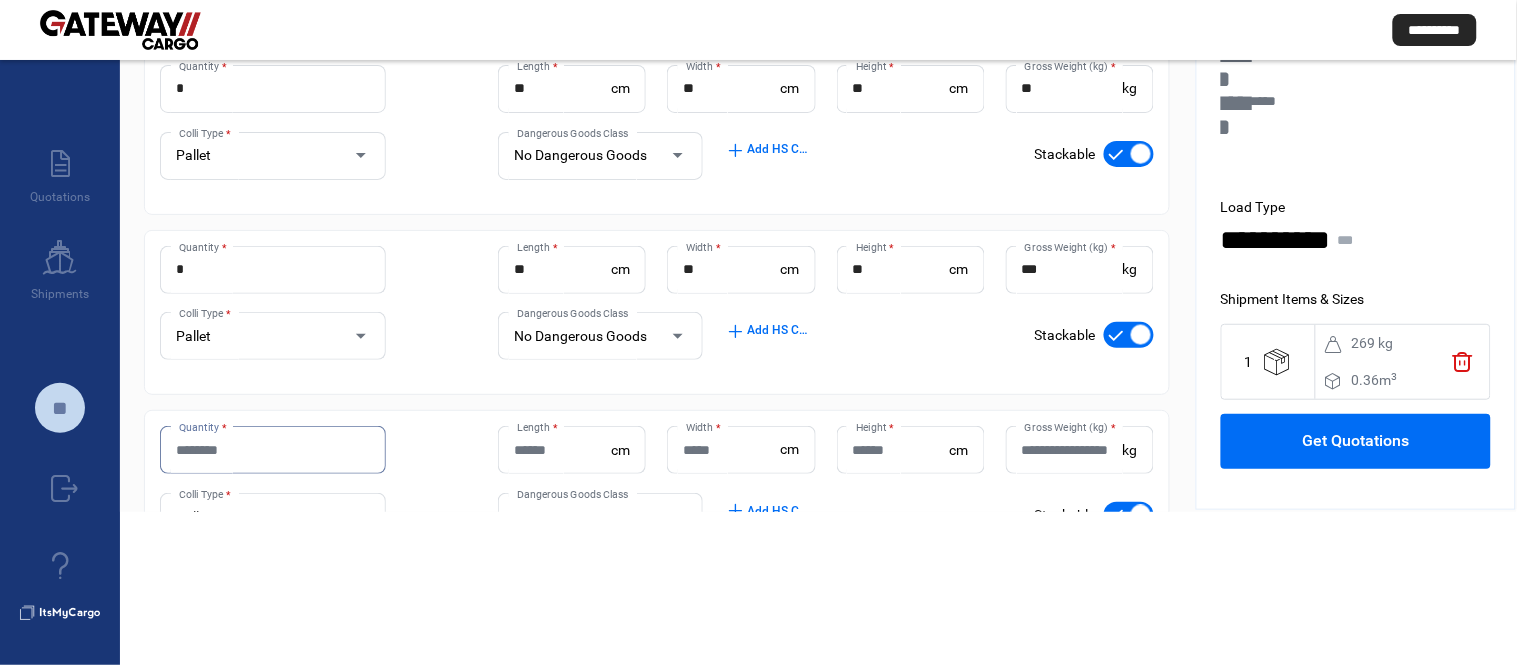 click on "Quantity *" at bounding box center (273, 450) 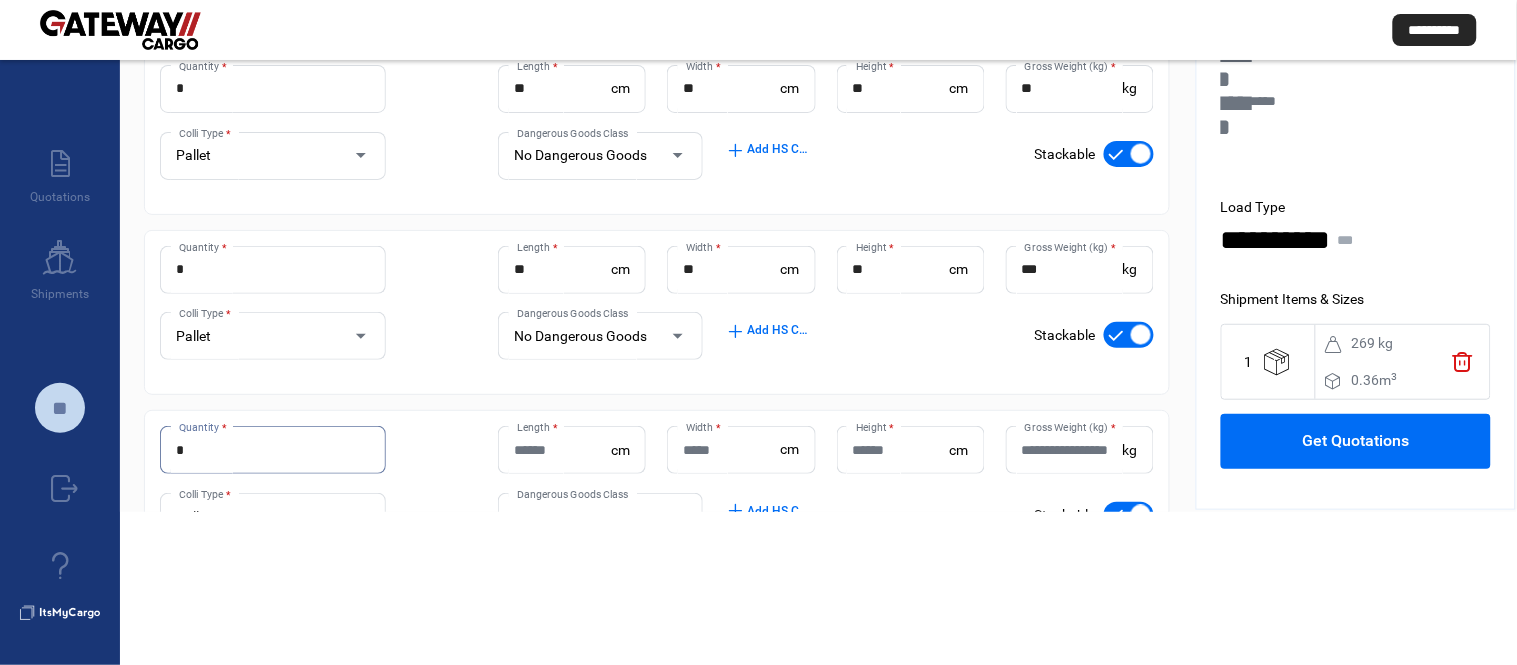 type on "*" 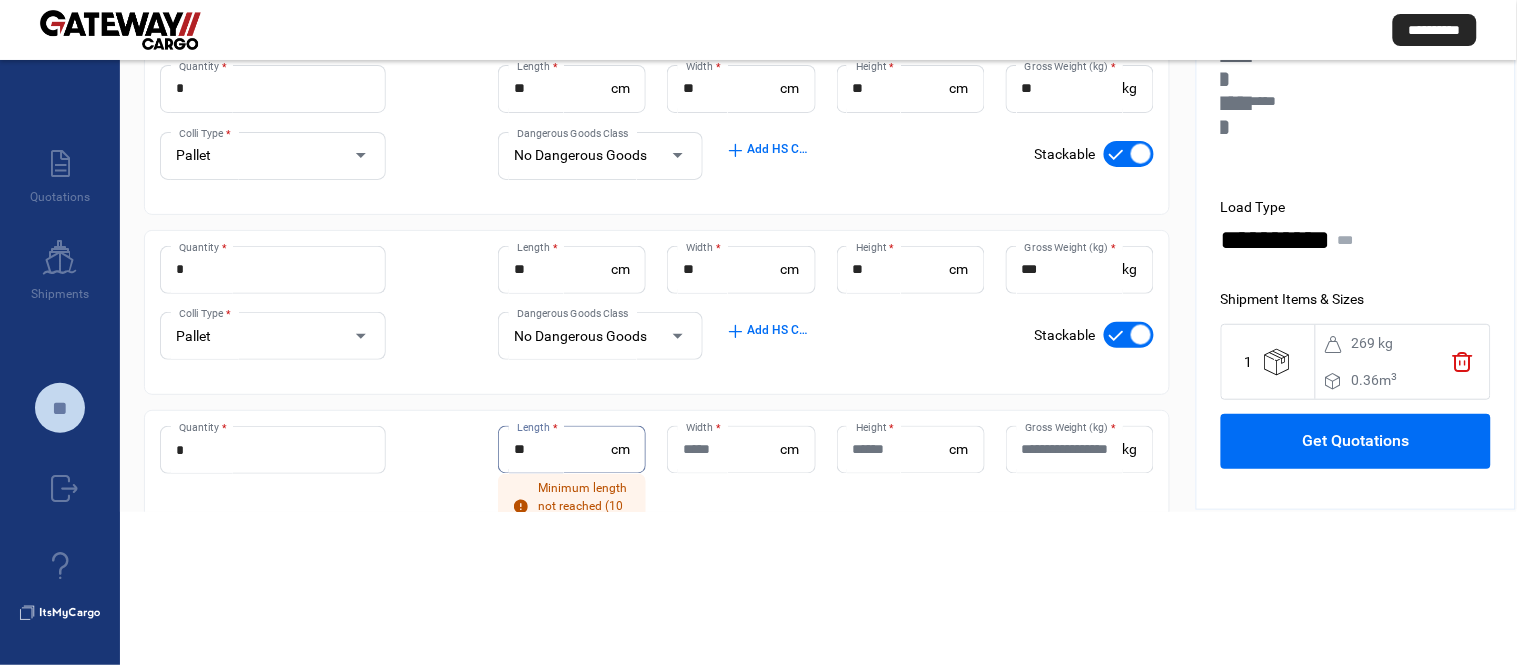 type on "**" 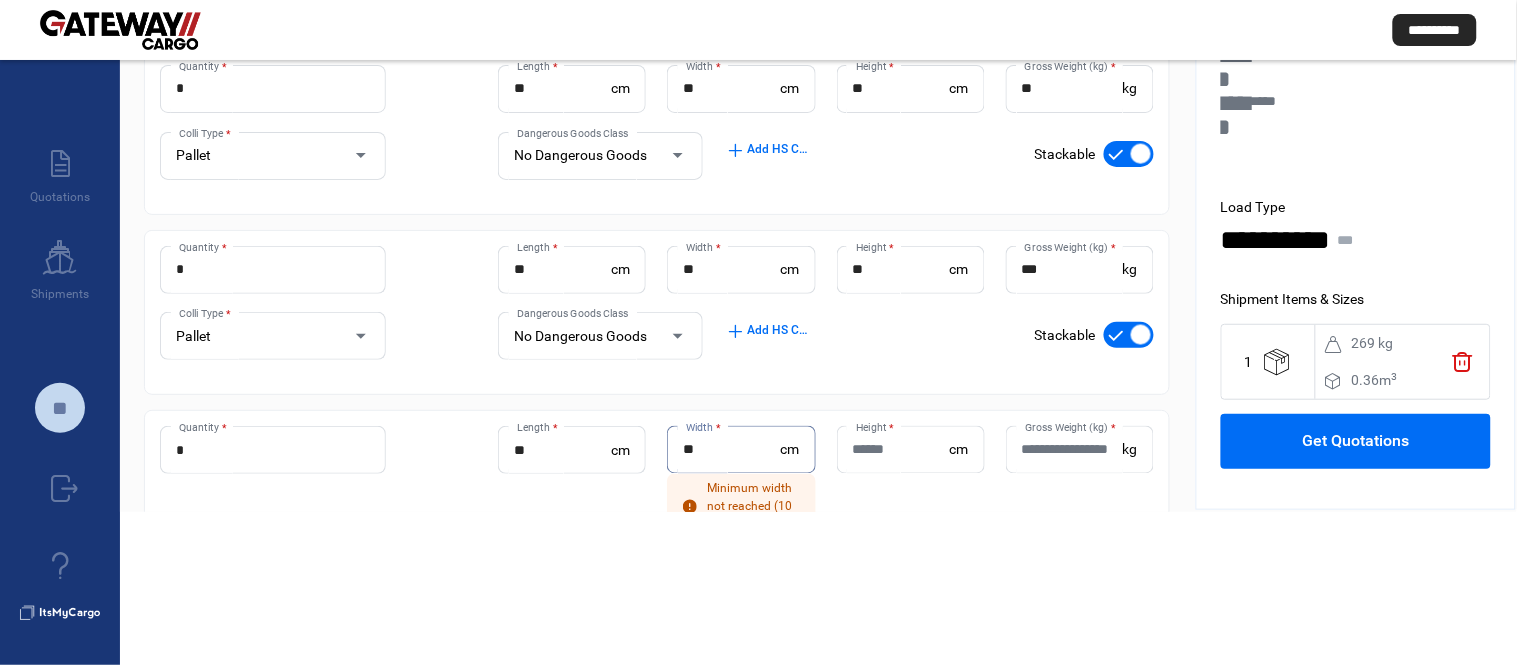 type on "**" 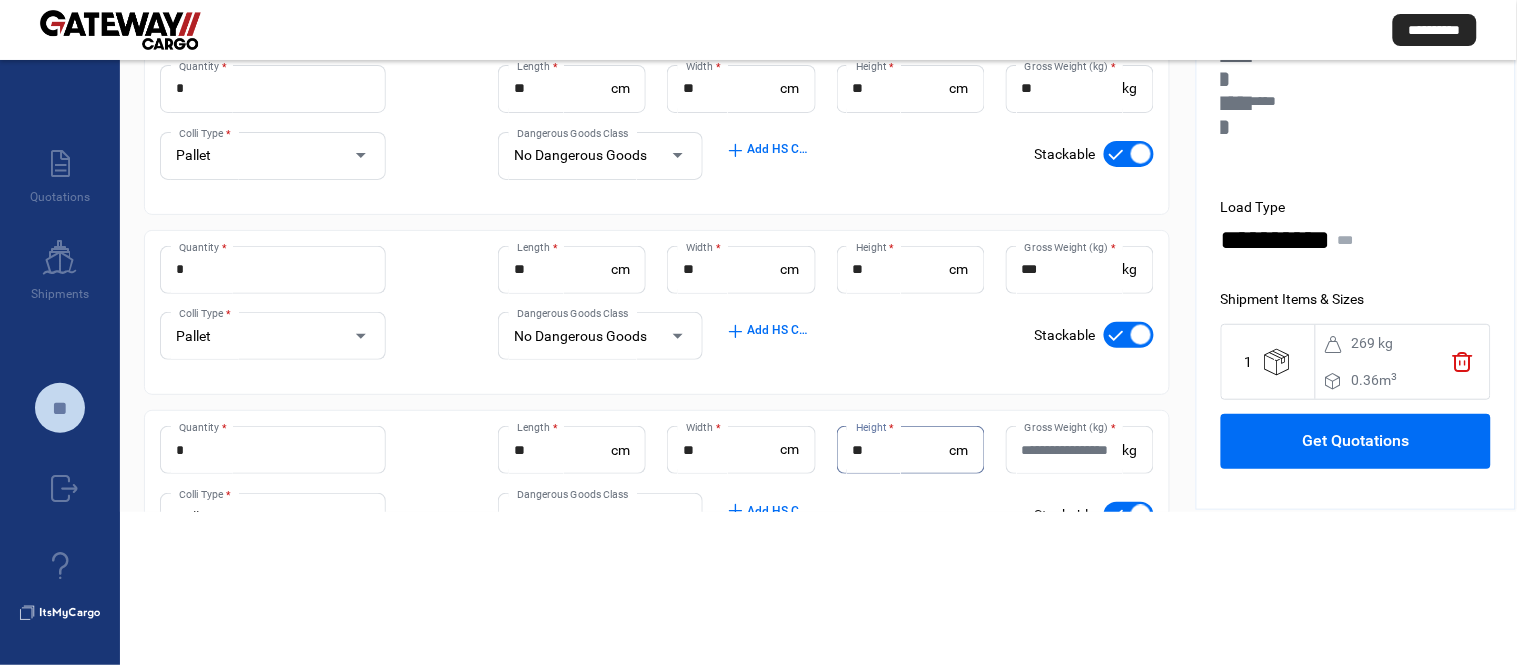 type on "**" 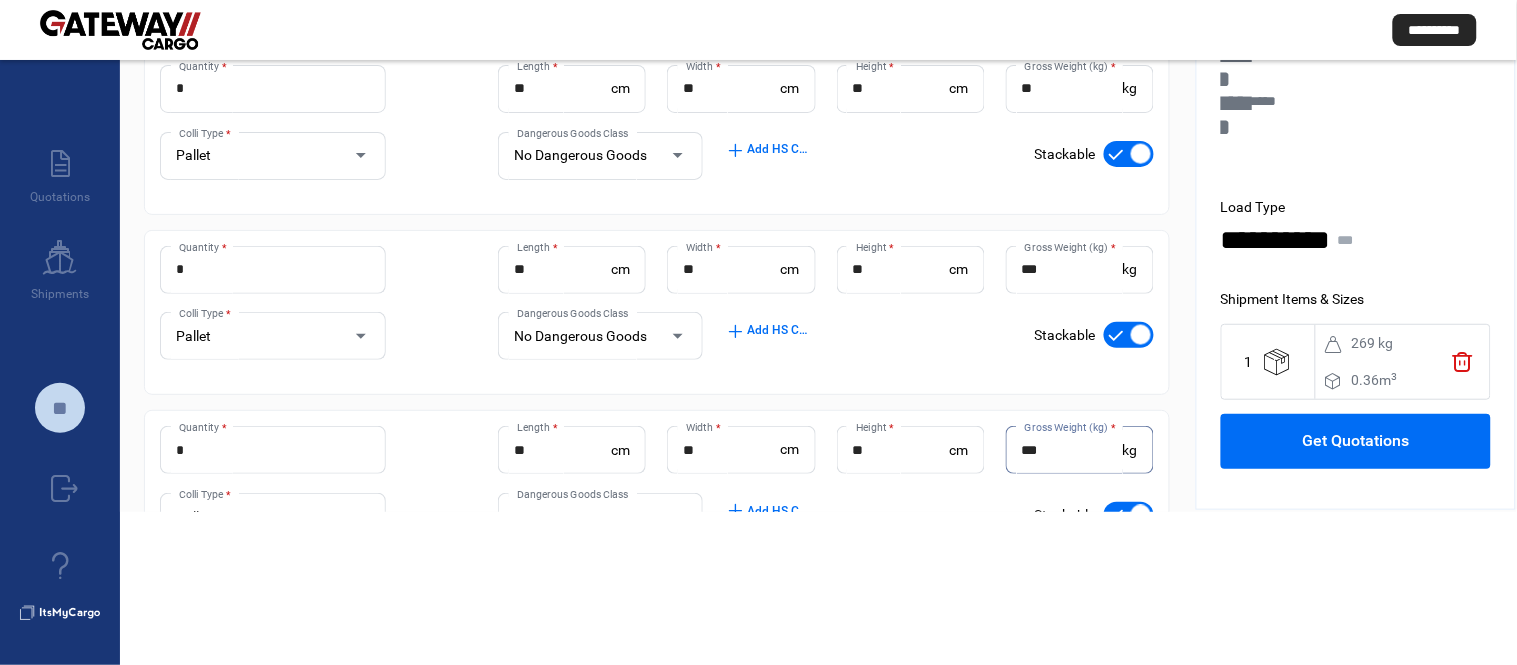 type on "***" 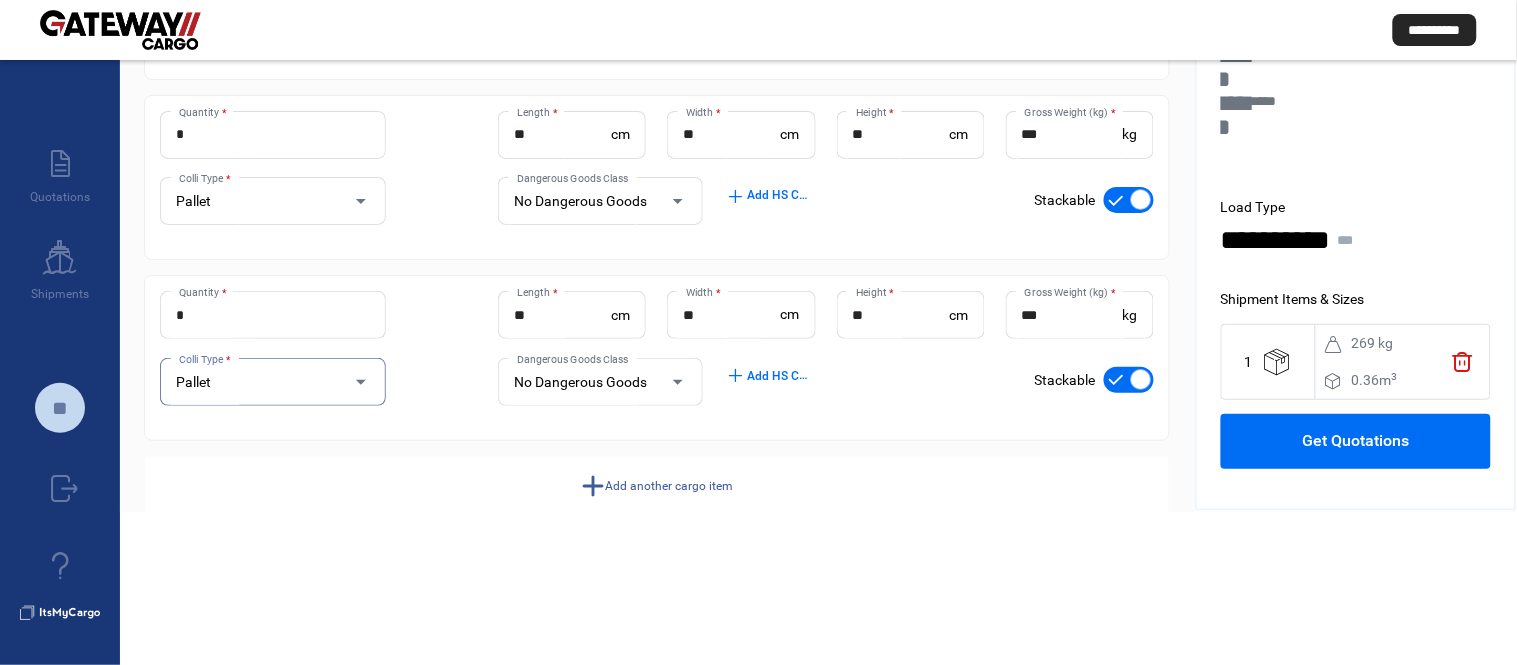 scroll, scrollTop: 701, scrollLeft: 0, axis: vertical 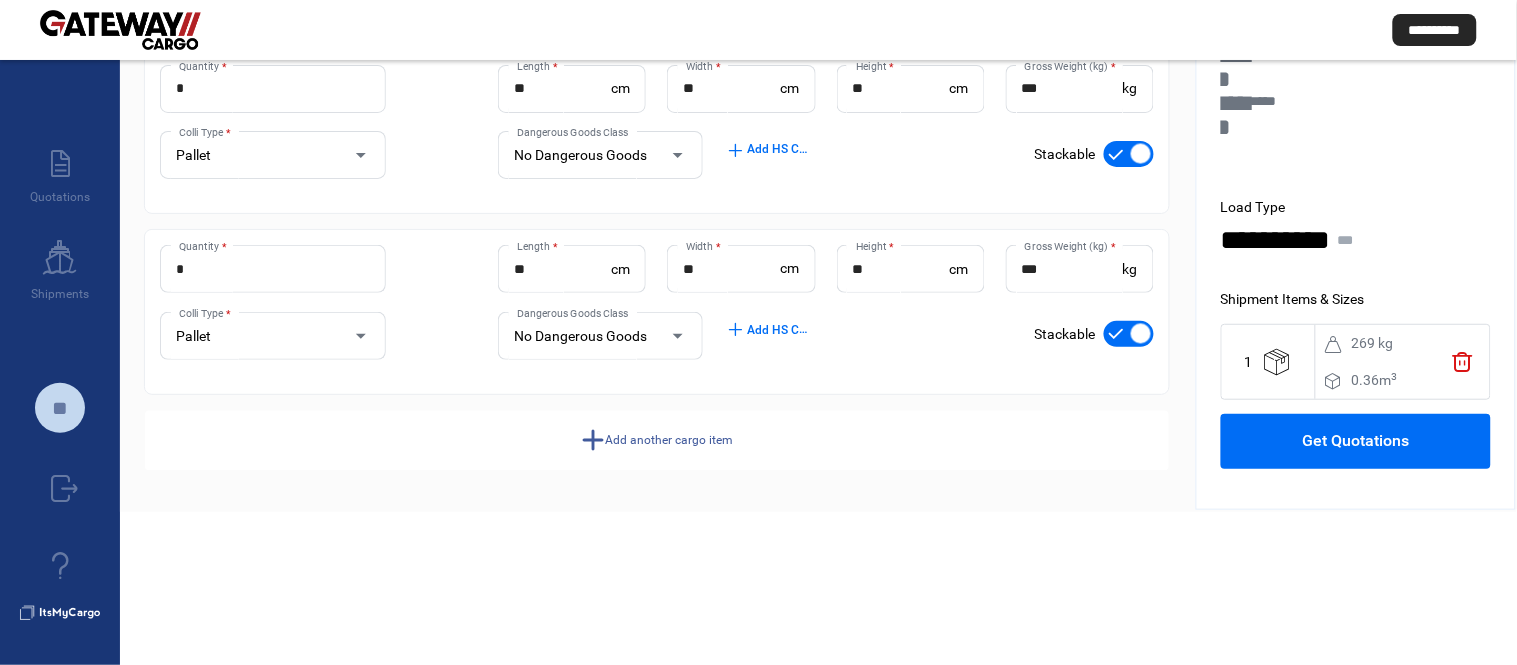 click on "add  Add another cargo item" 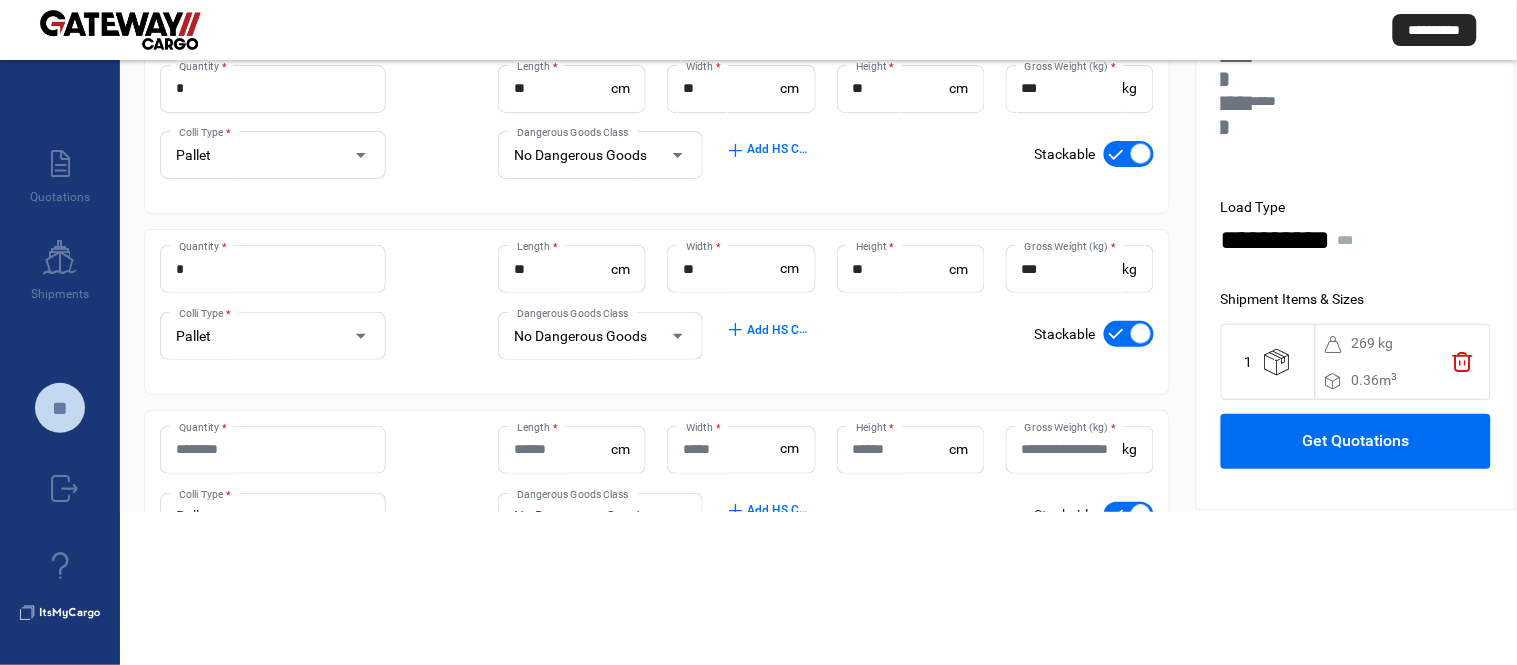 click on "Quantity *" at bounding box center (273, 449) 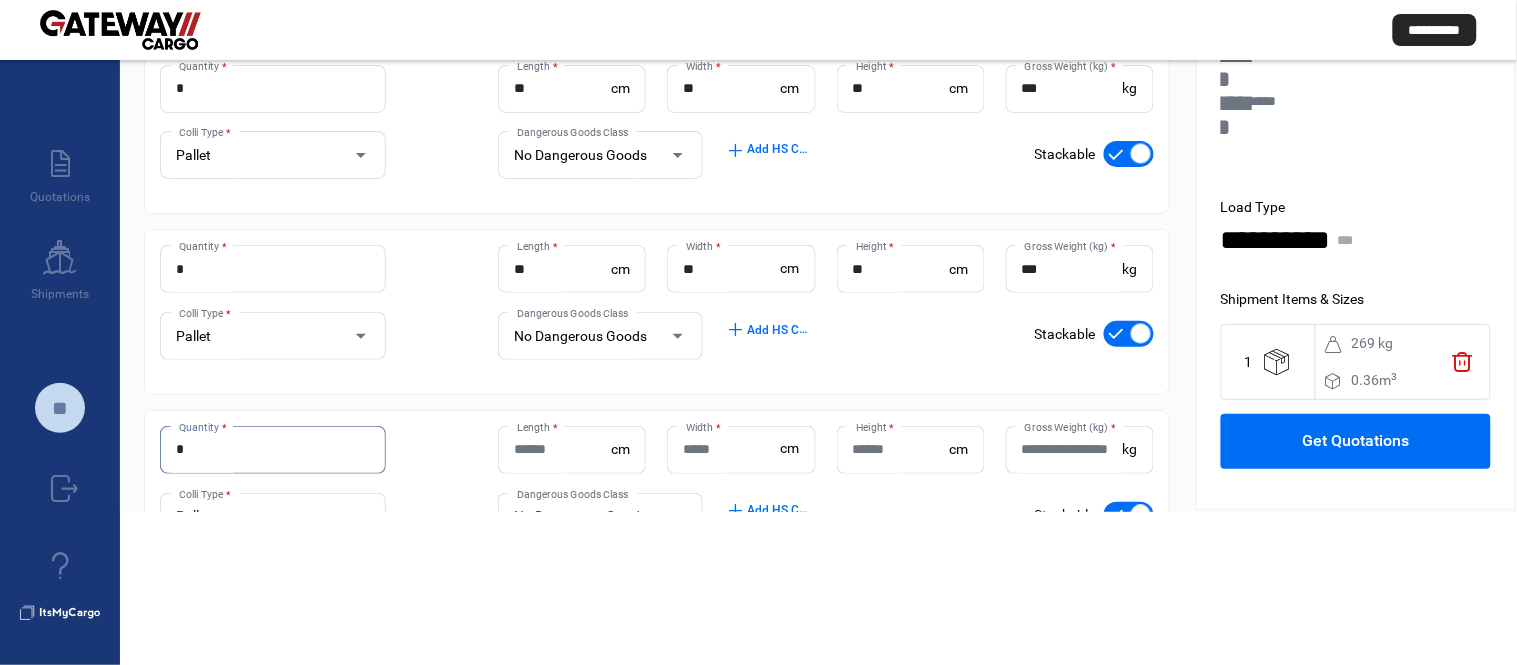 type on "*" 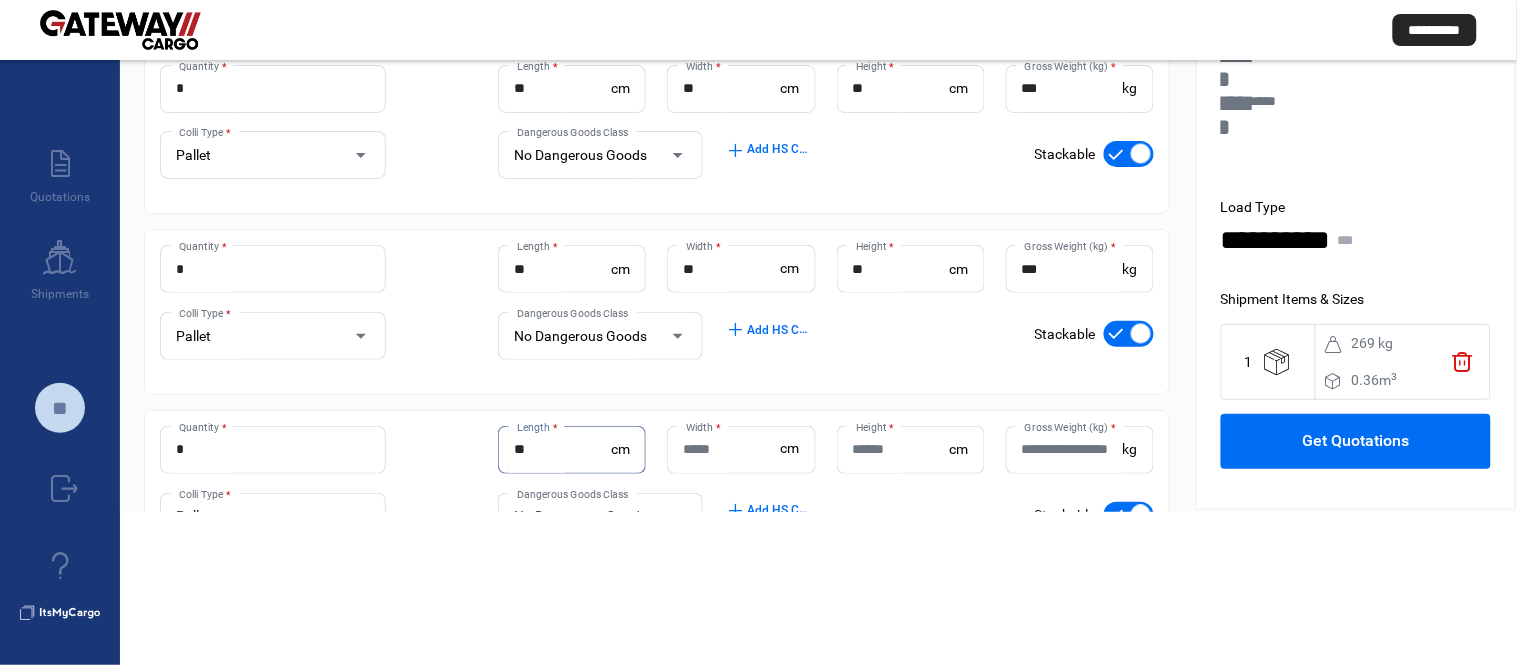 type on "**" 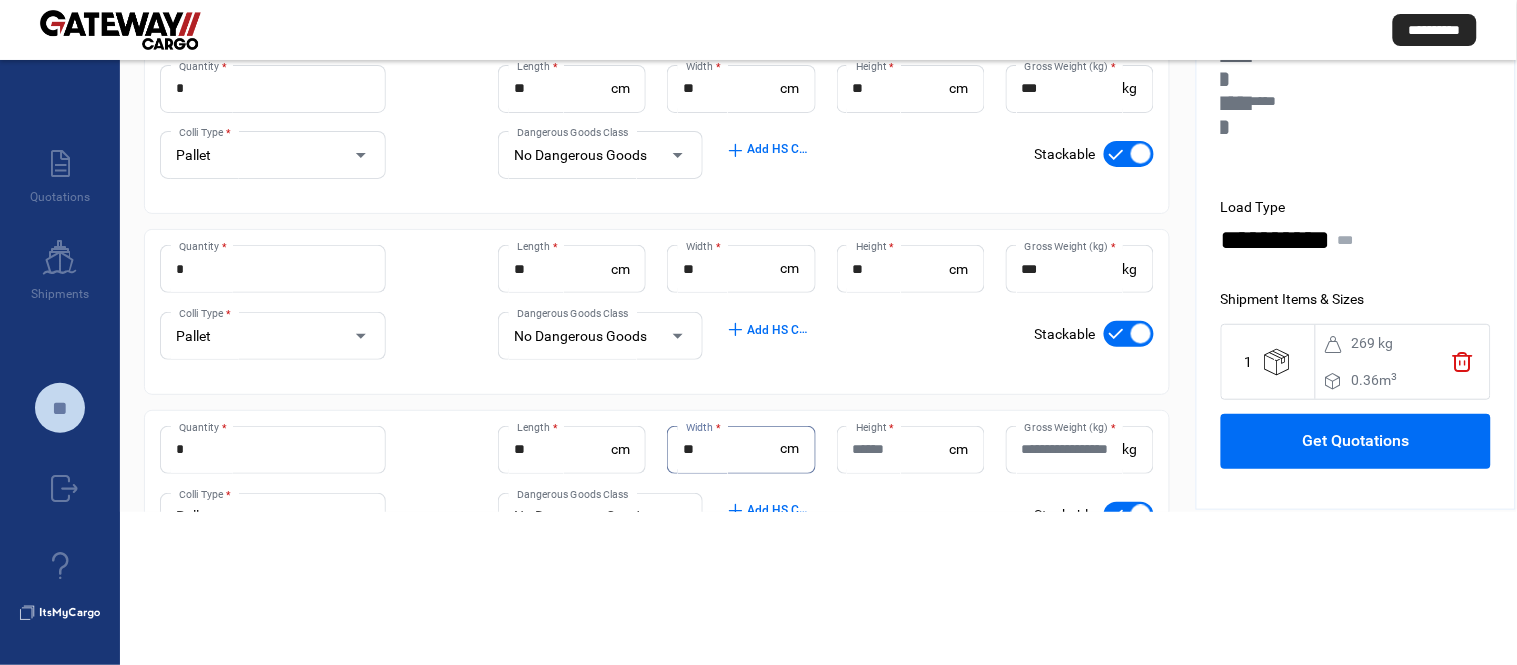 type on "**" 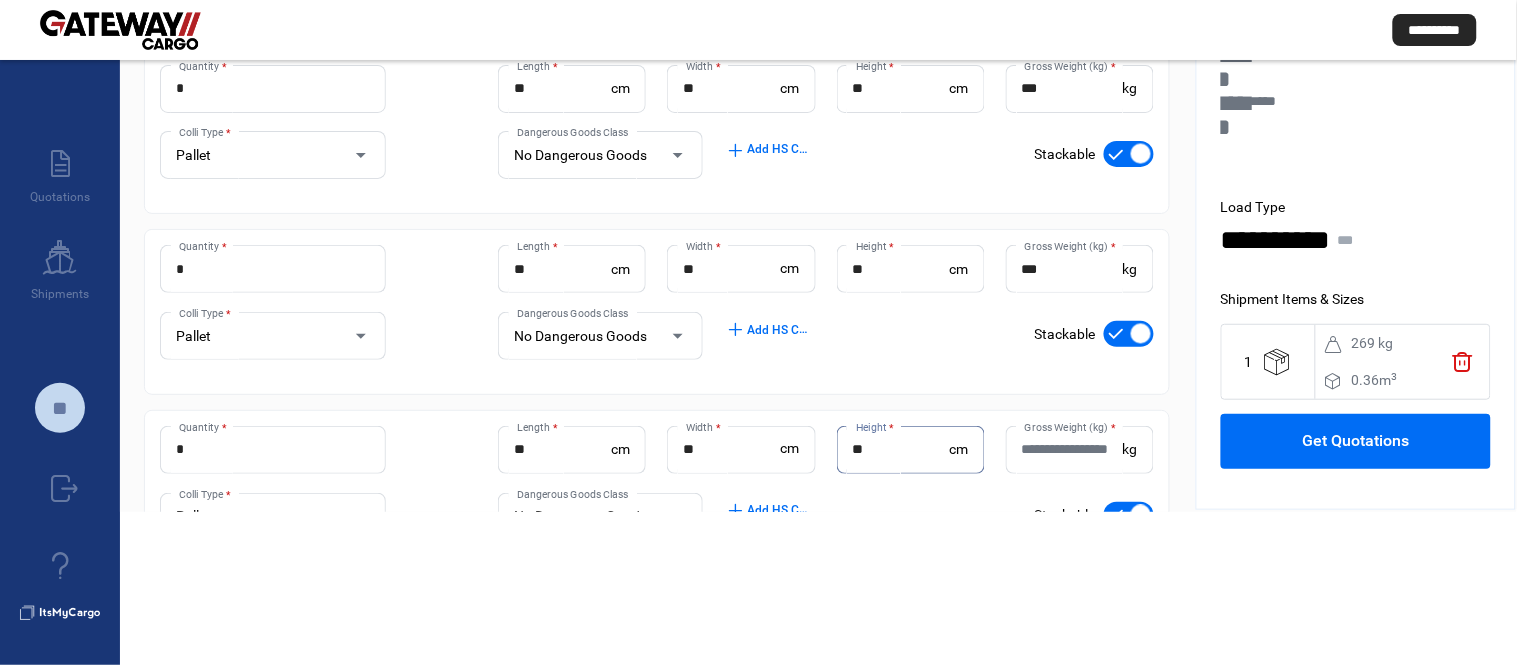 type on "**" 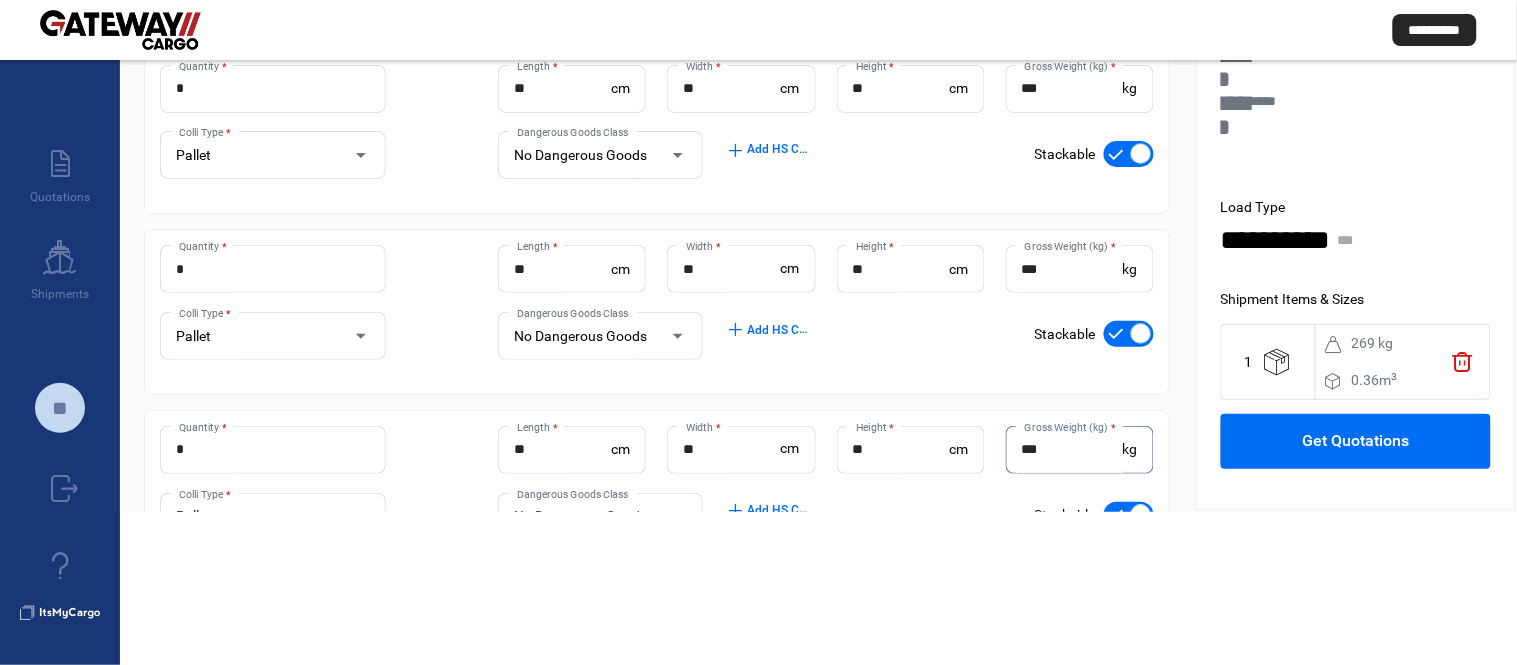 type on "***" 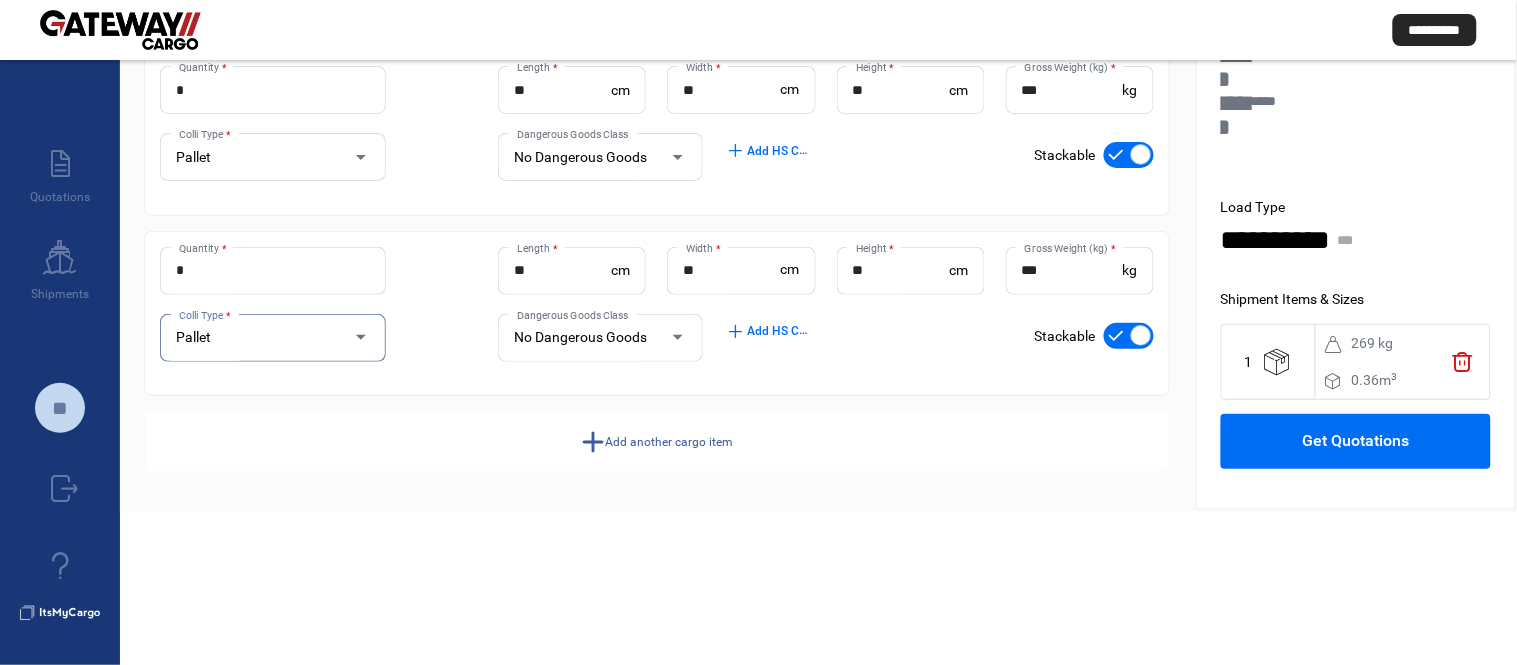 scroll, scrollTop: 882, scrollLeft: 0, axis: vertical 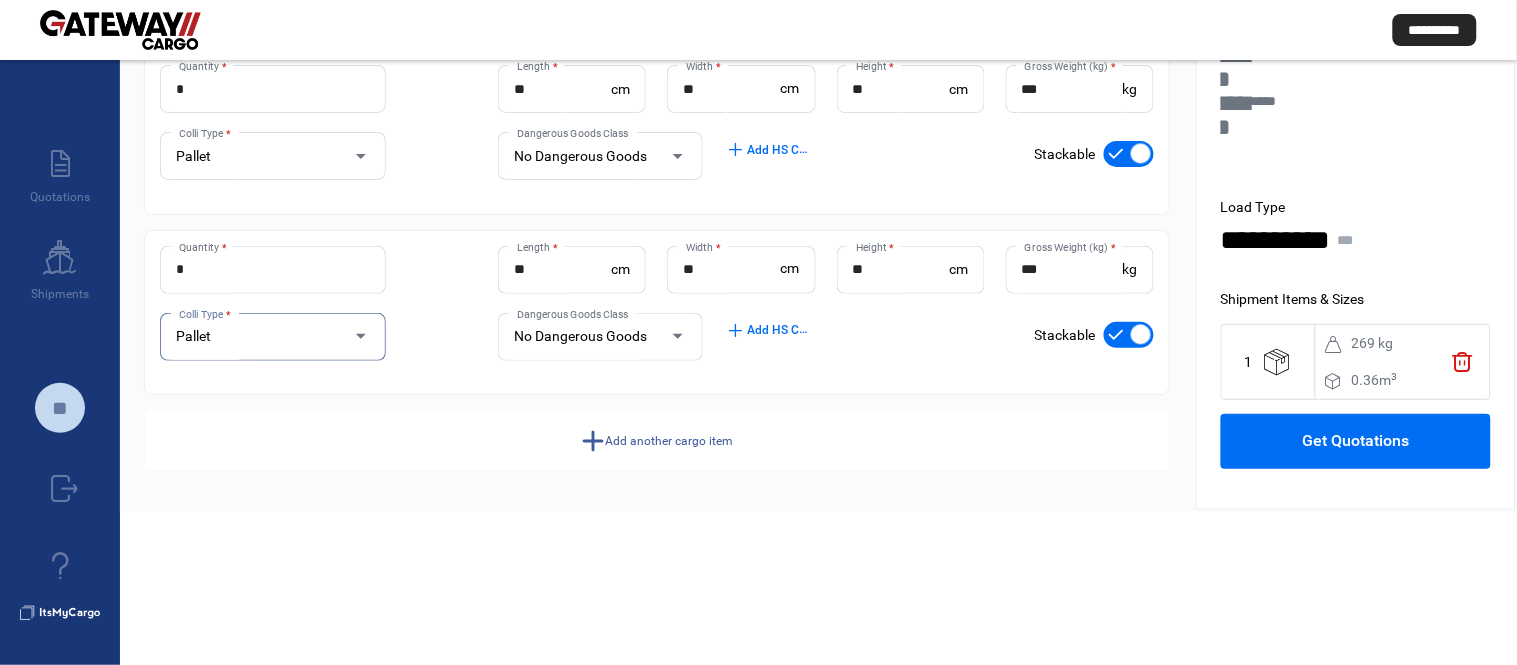 click on "Get Quotations" 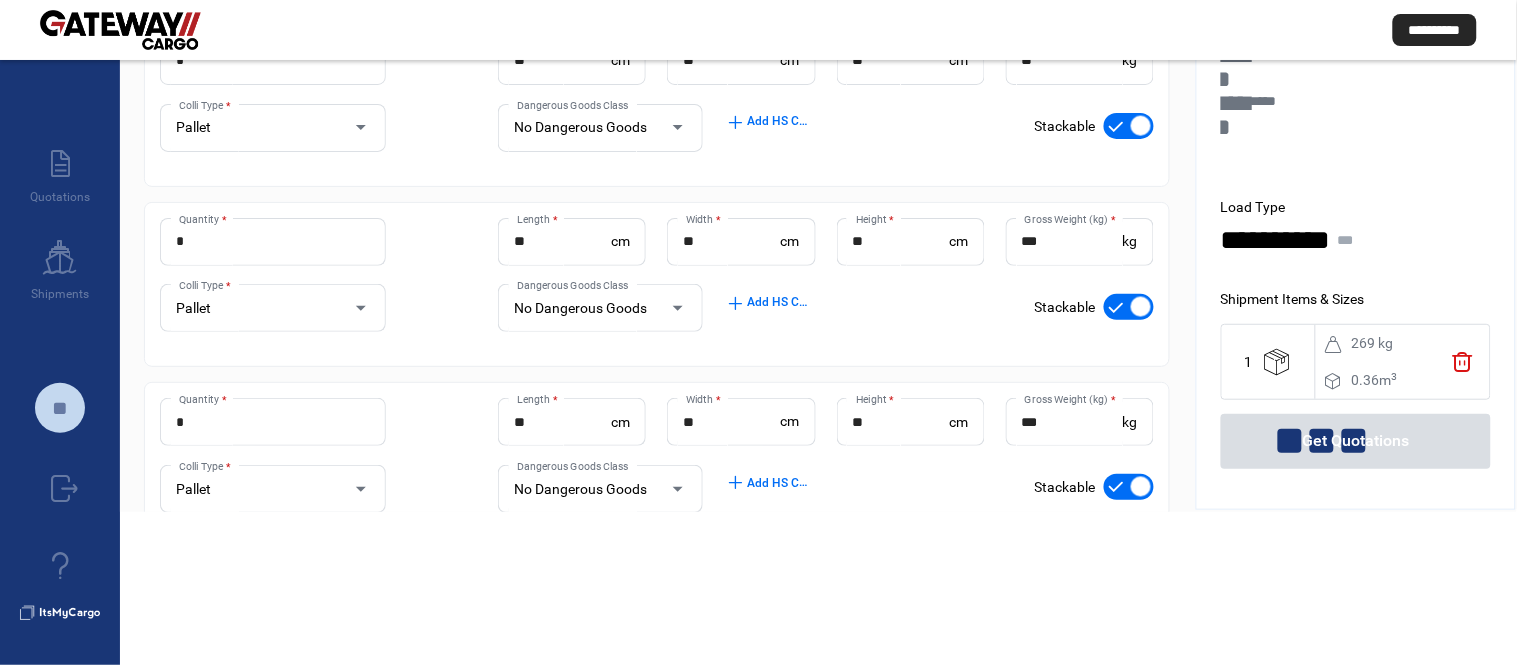scroll, scrollTop: 215, scrollLeft: 0, axis: vertical 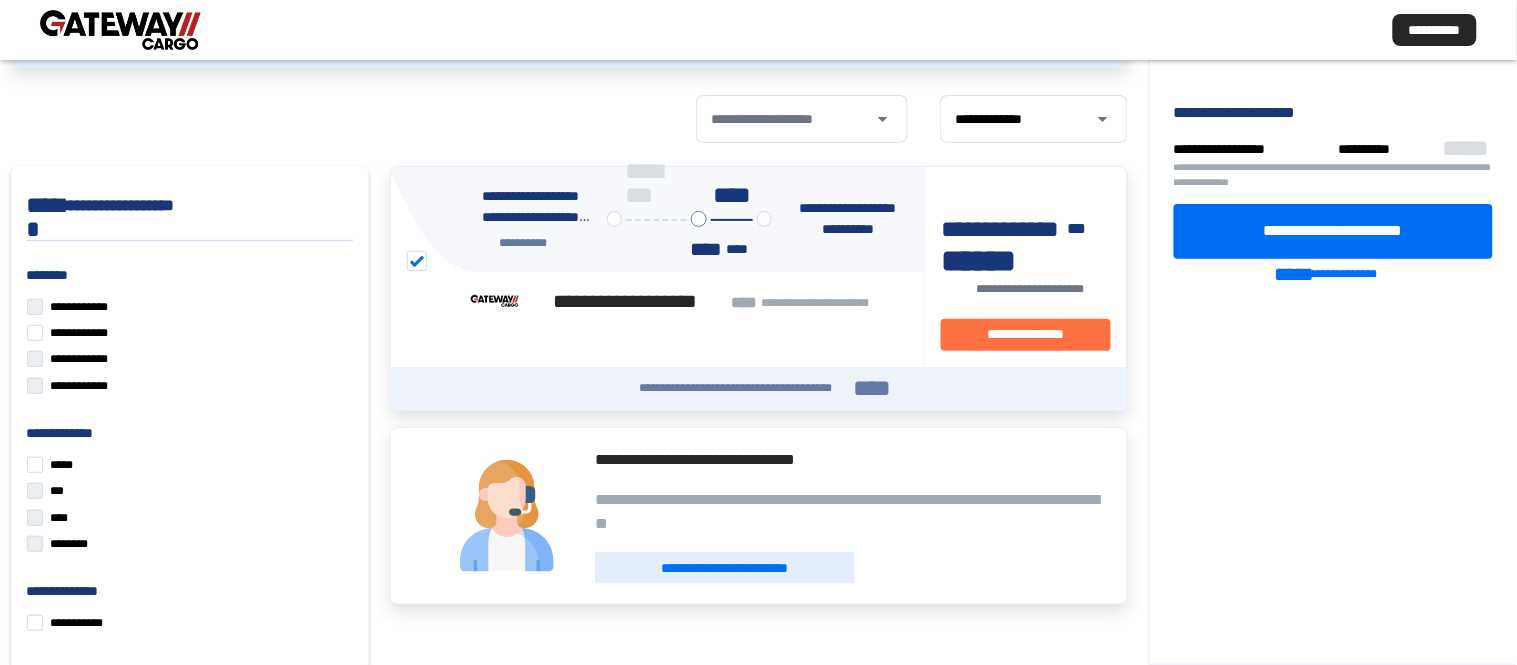 click on "**********" 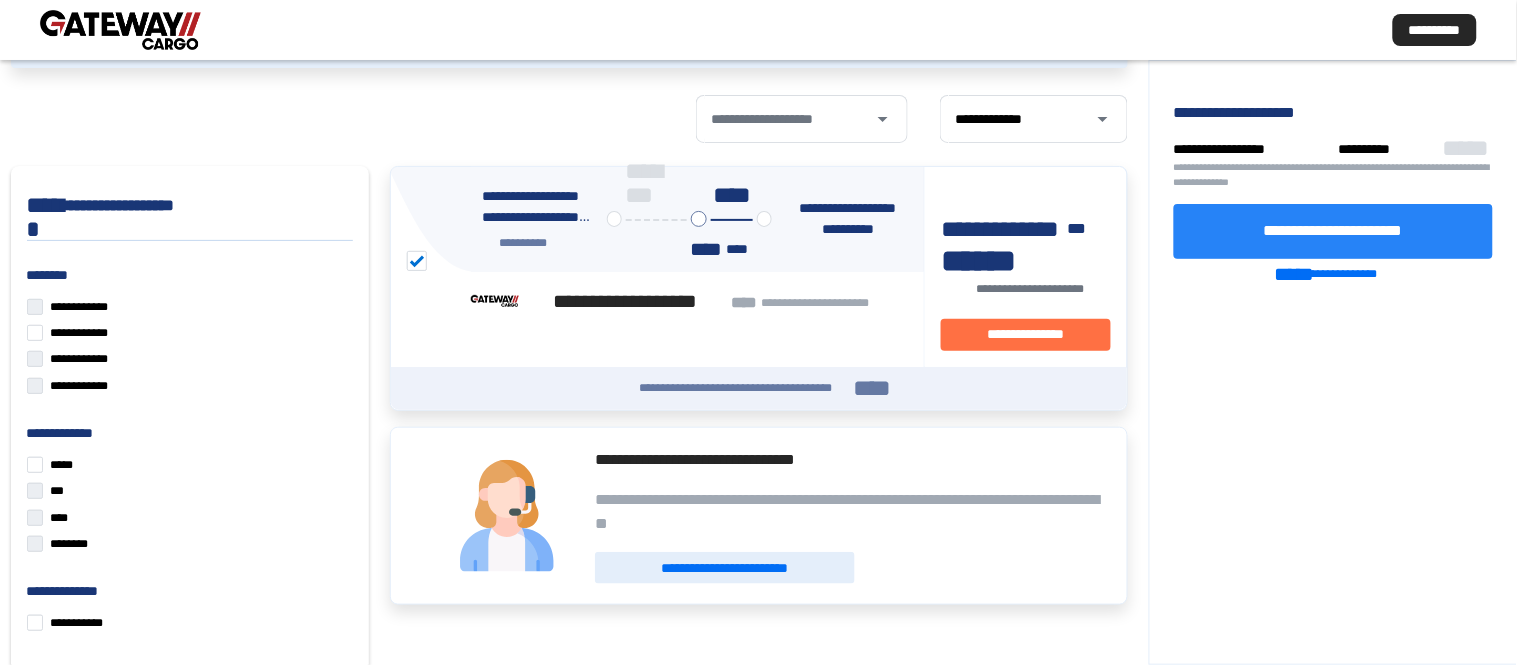 click on "**********" 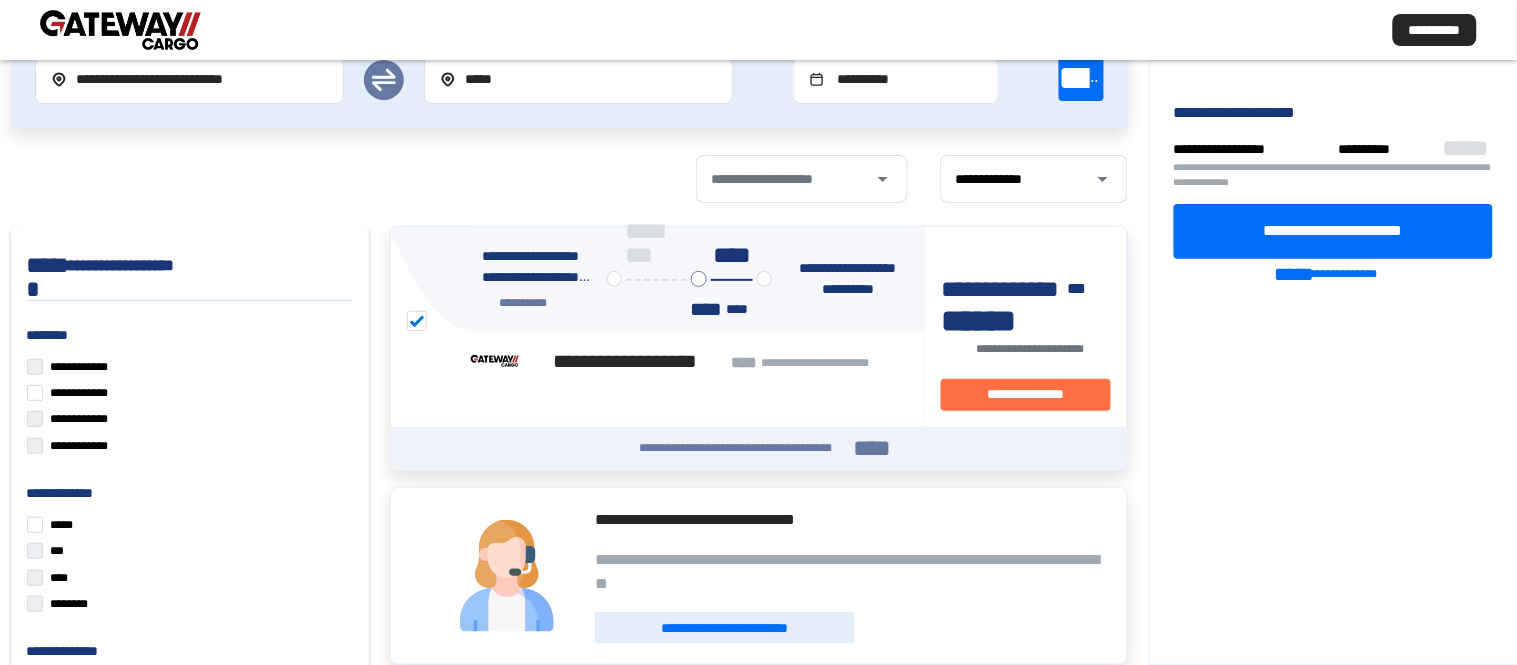 scroll, scrollTop: 42, scrollLeft: 0, axis: vertical 